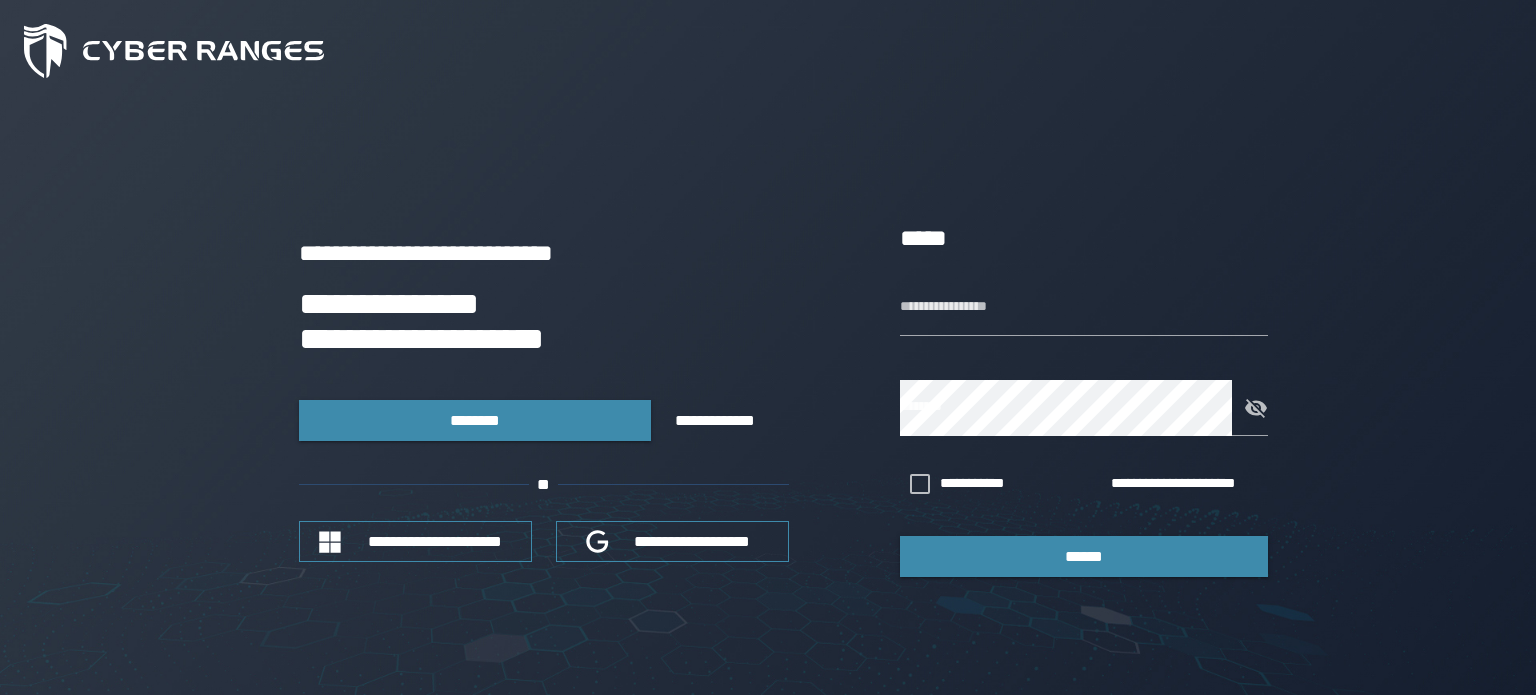 scroll, scrollTop: 0, scrollLeft: 0, axis: both 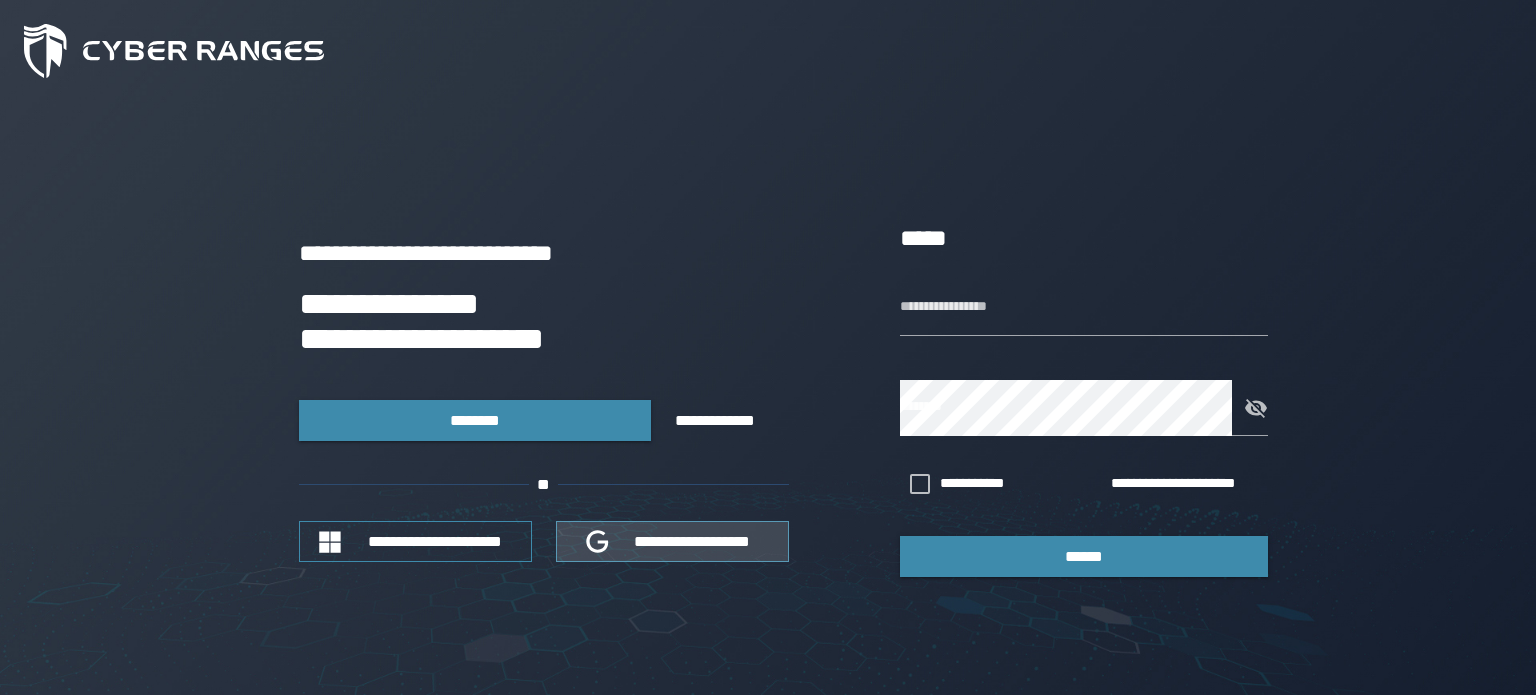 click on "**********" at bounding box center [693, 541] 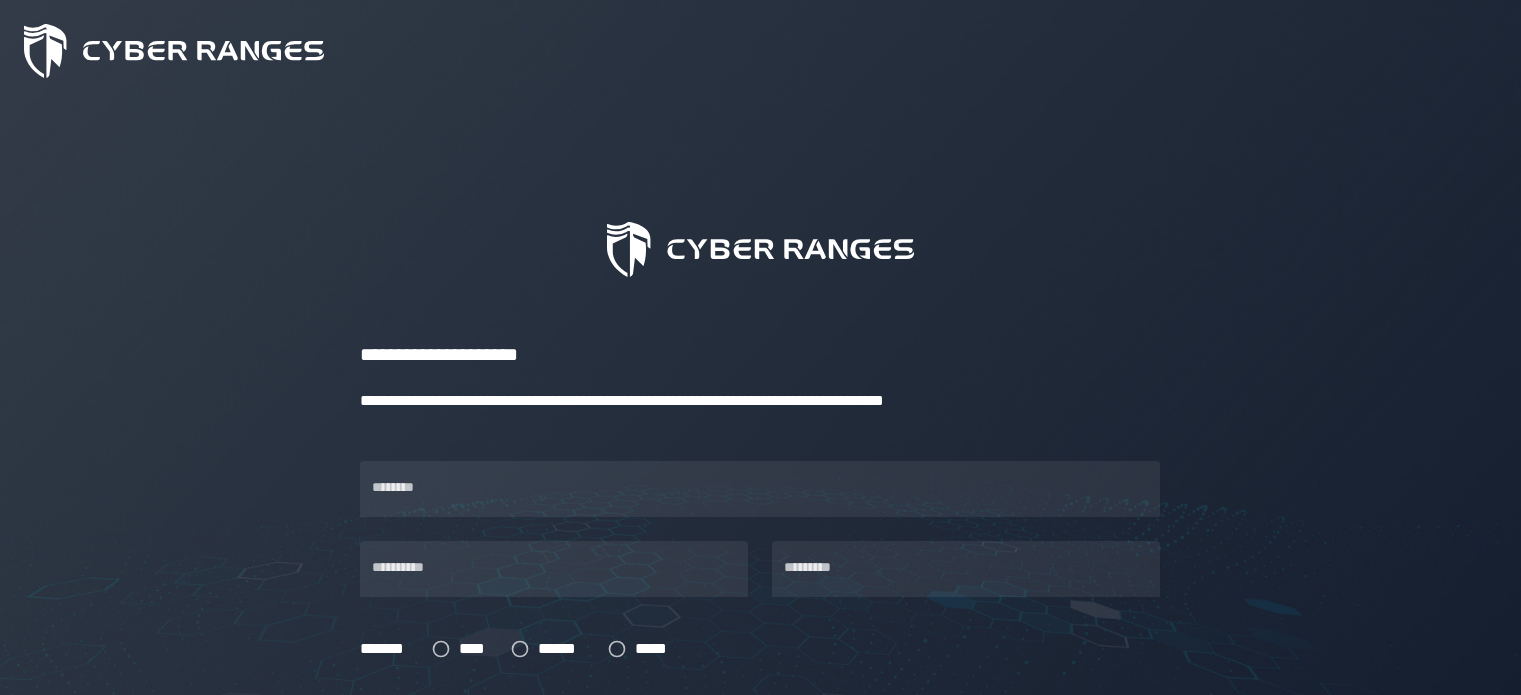 scroll, scrollTop: 0, scrollLeft: 0, axis: both 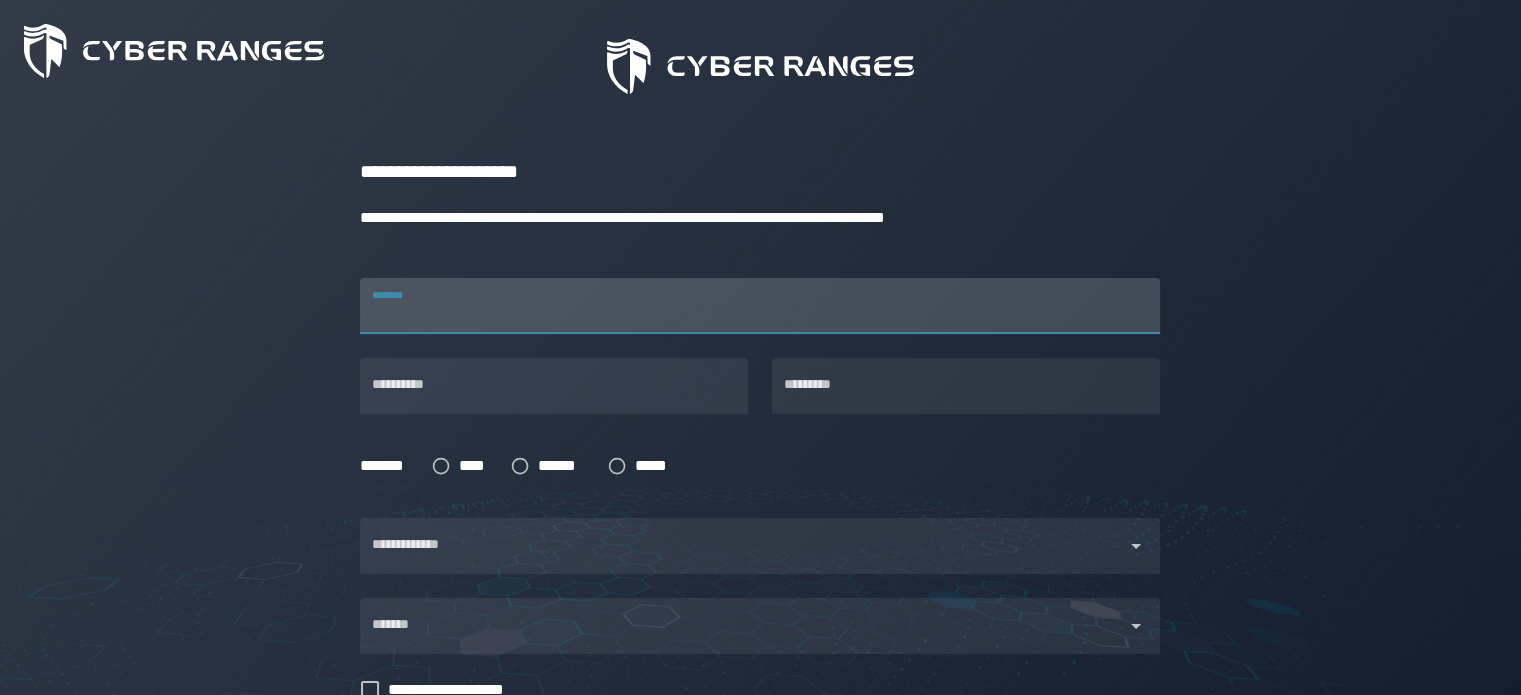 click on "********" at bounding box center (760, 306) 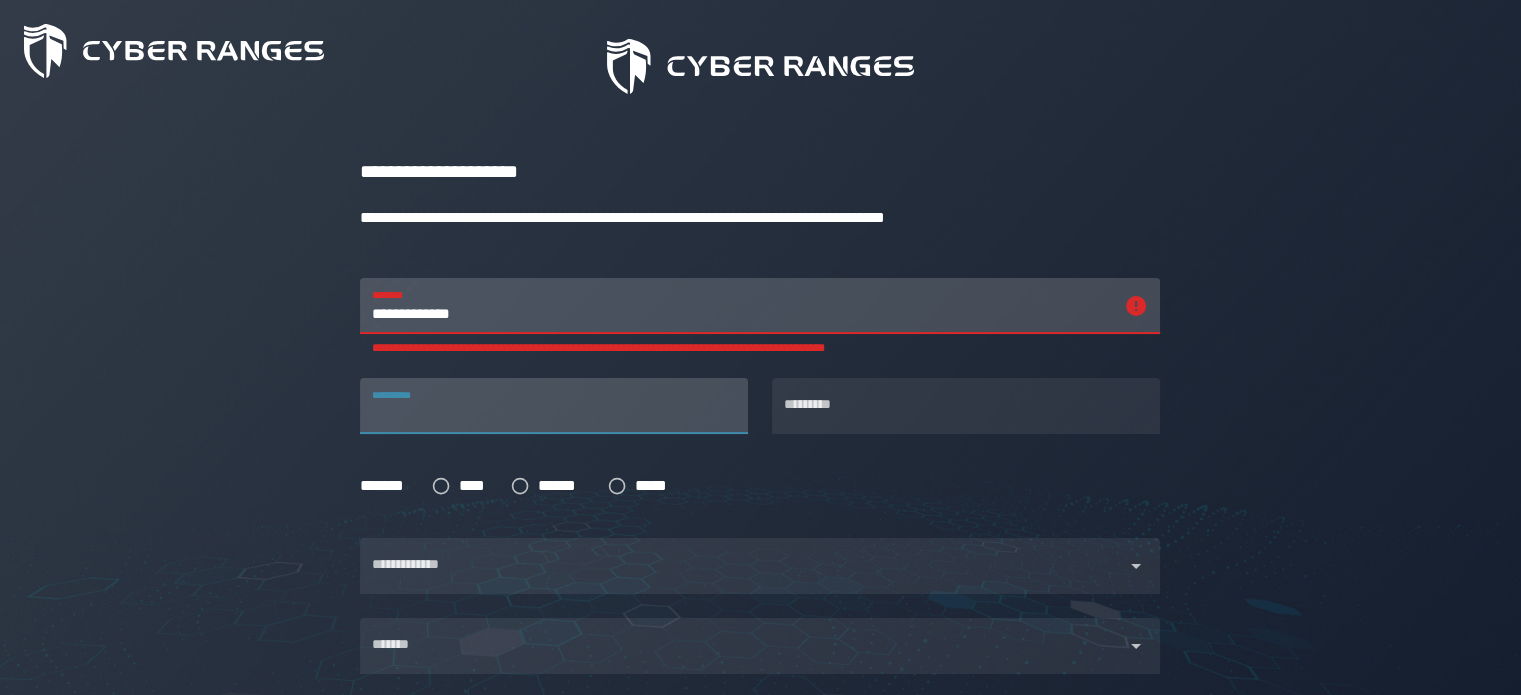 click on "**********" at bounding box center [542, 394] 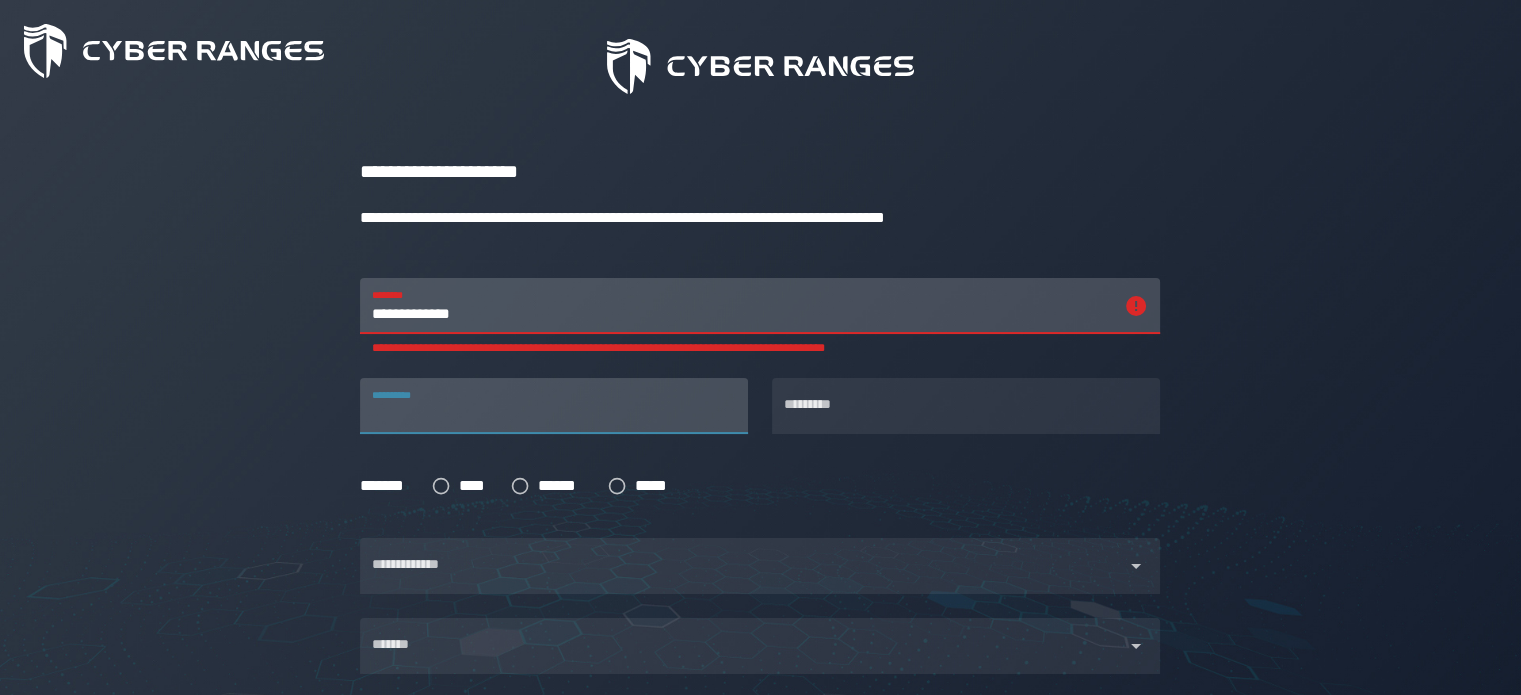 click on "**********" at bounding box center [742, 306] 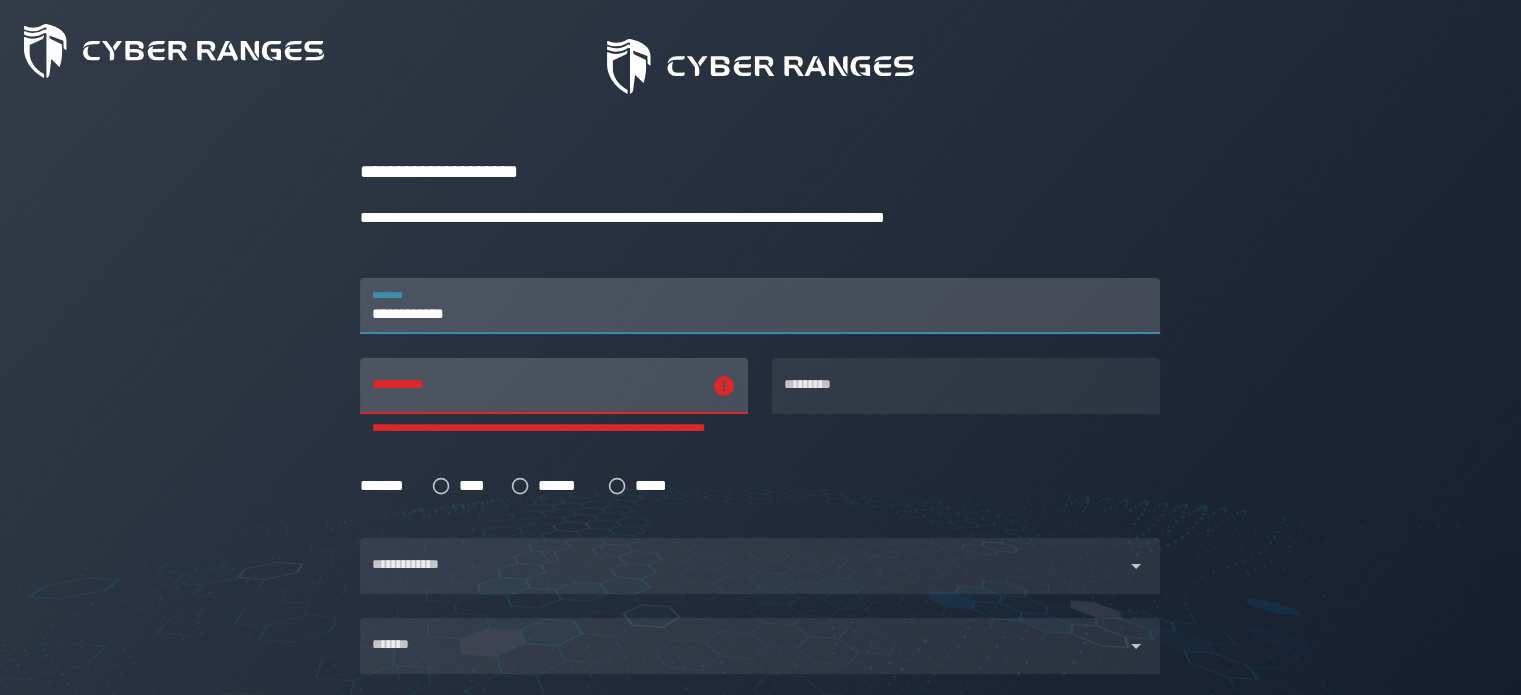 type on "**********" 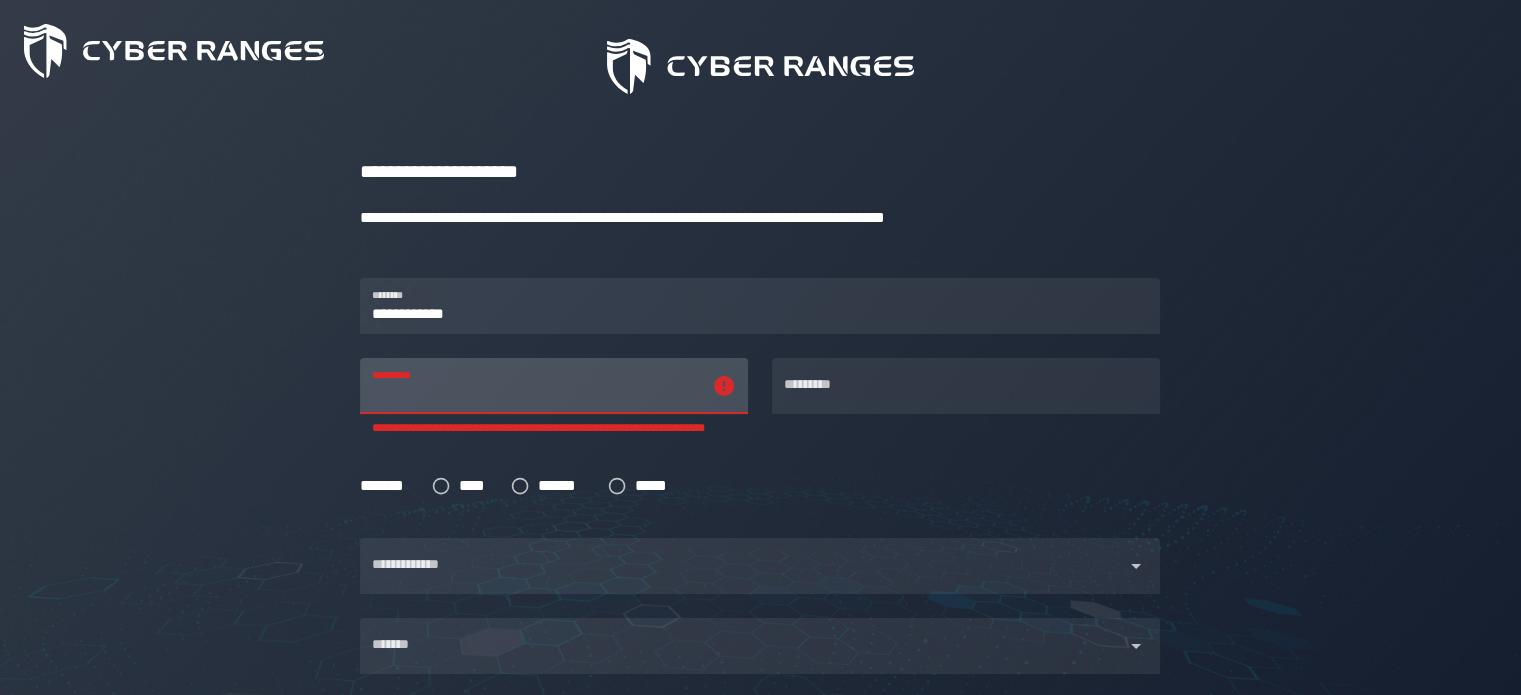 click on "**********" at bounding box center [536, 386] 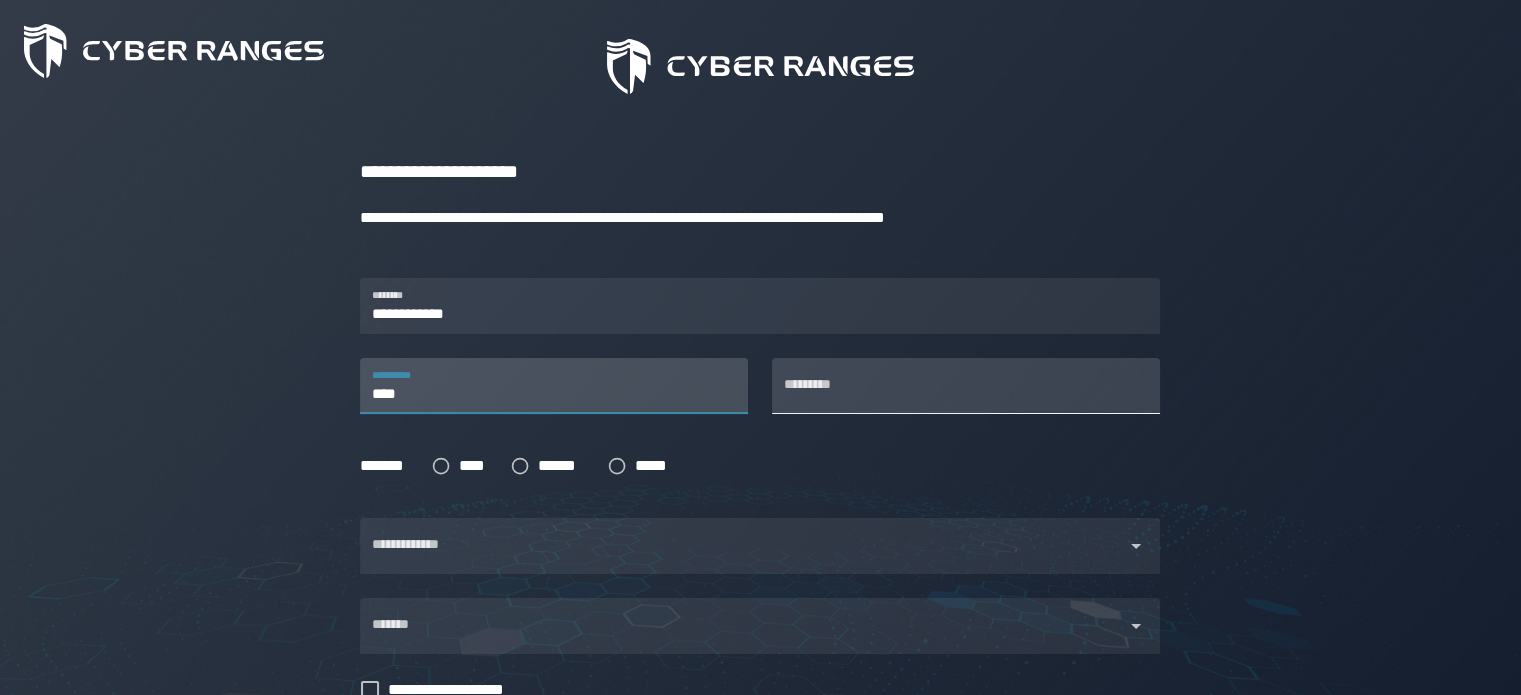 type on "****" 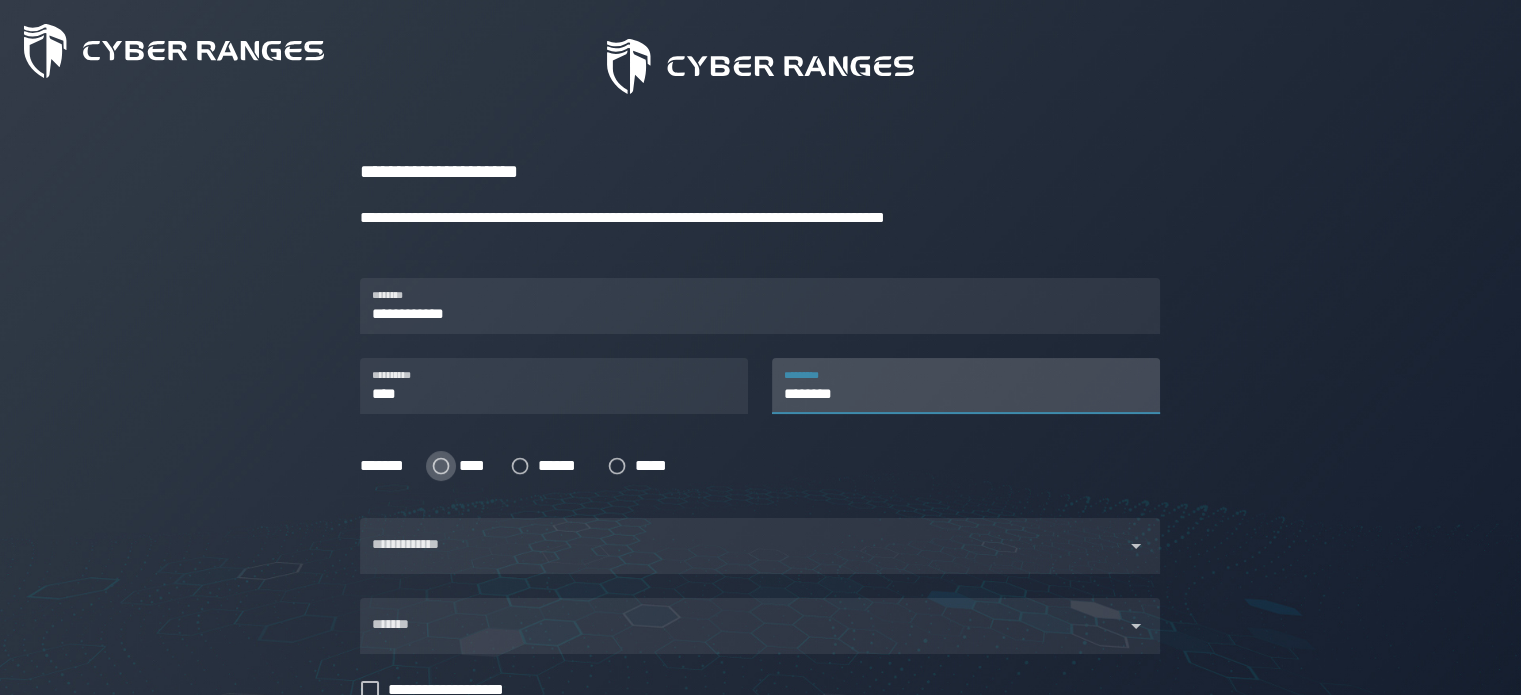 type on "********" 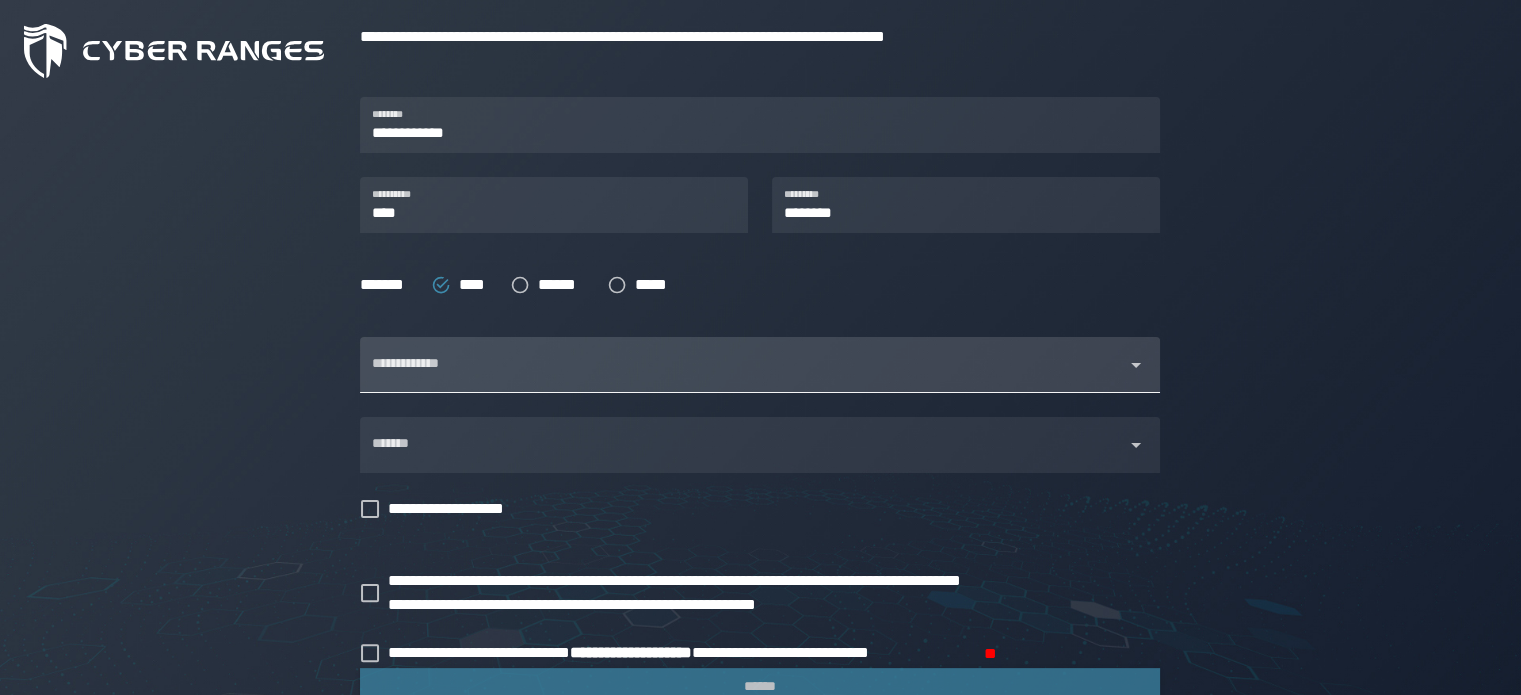 scroll, scrollTop: 366, scrollLeft: 0, axis: vertical 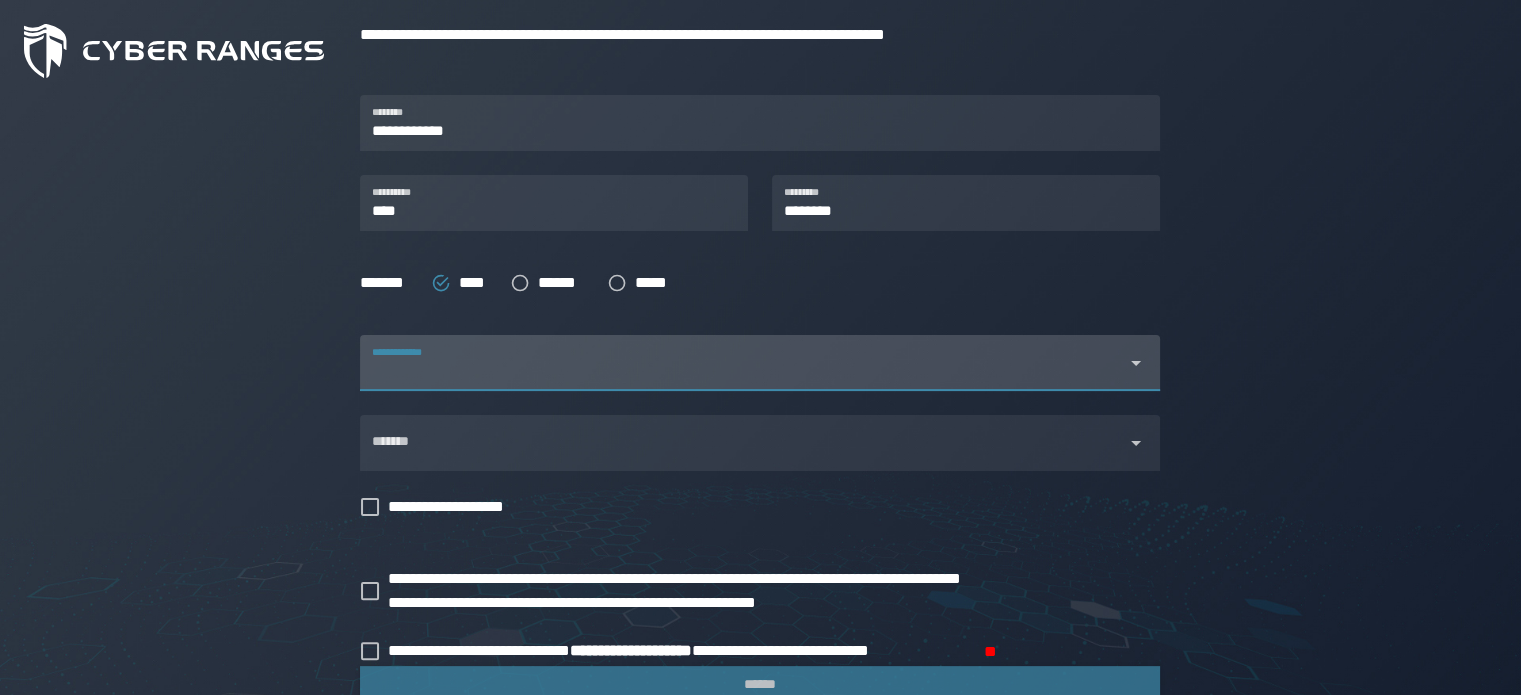 click on "**********" at bounding box center (742, 363) 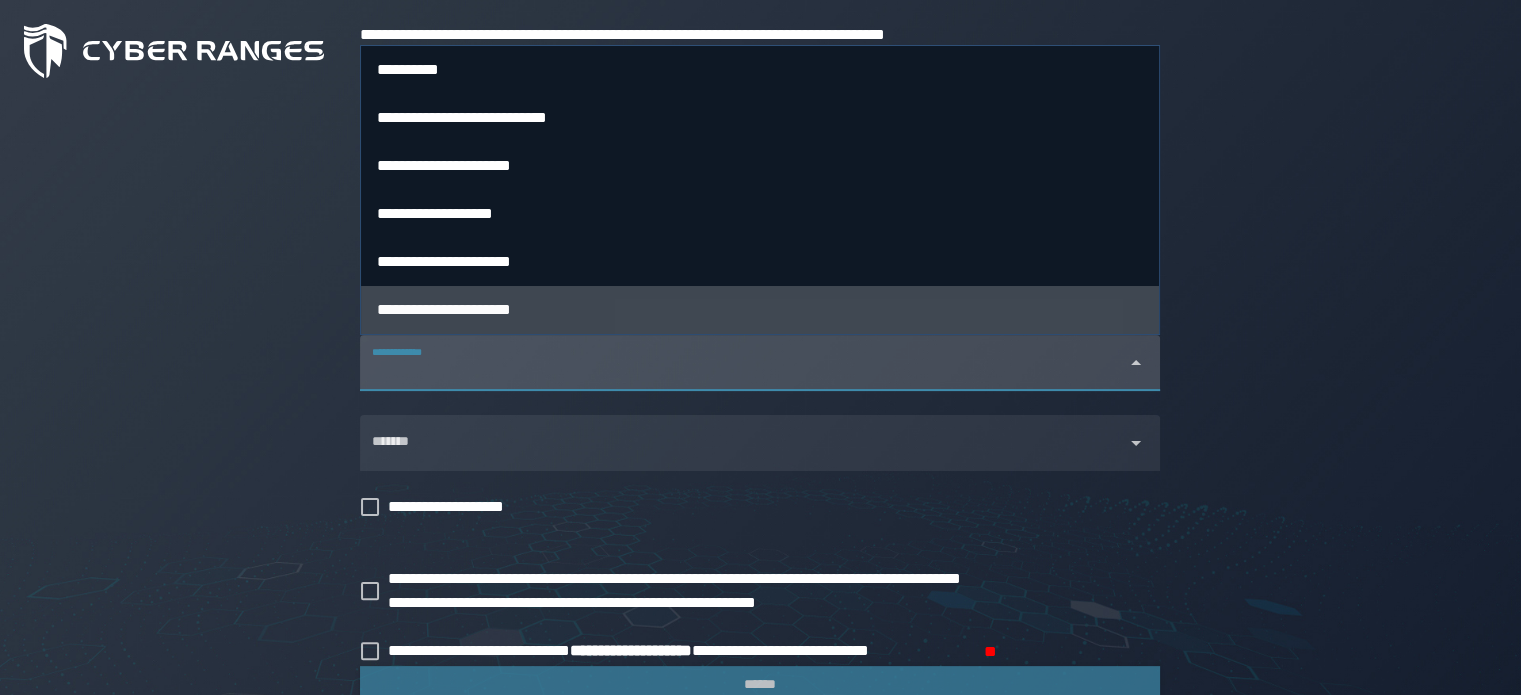 click on "**********" at bounding box center [444, 309] 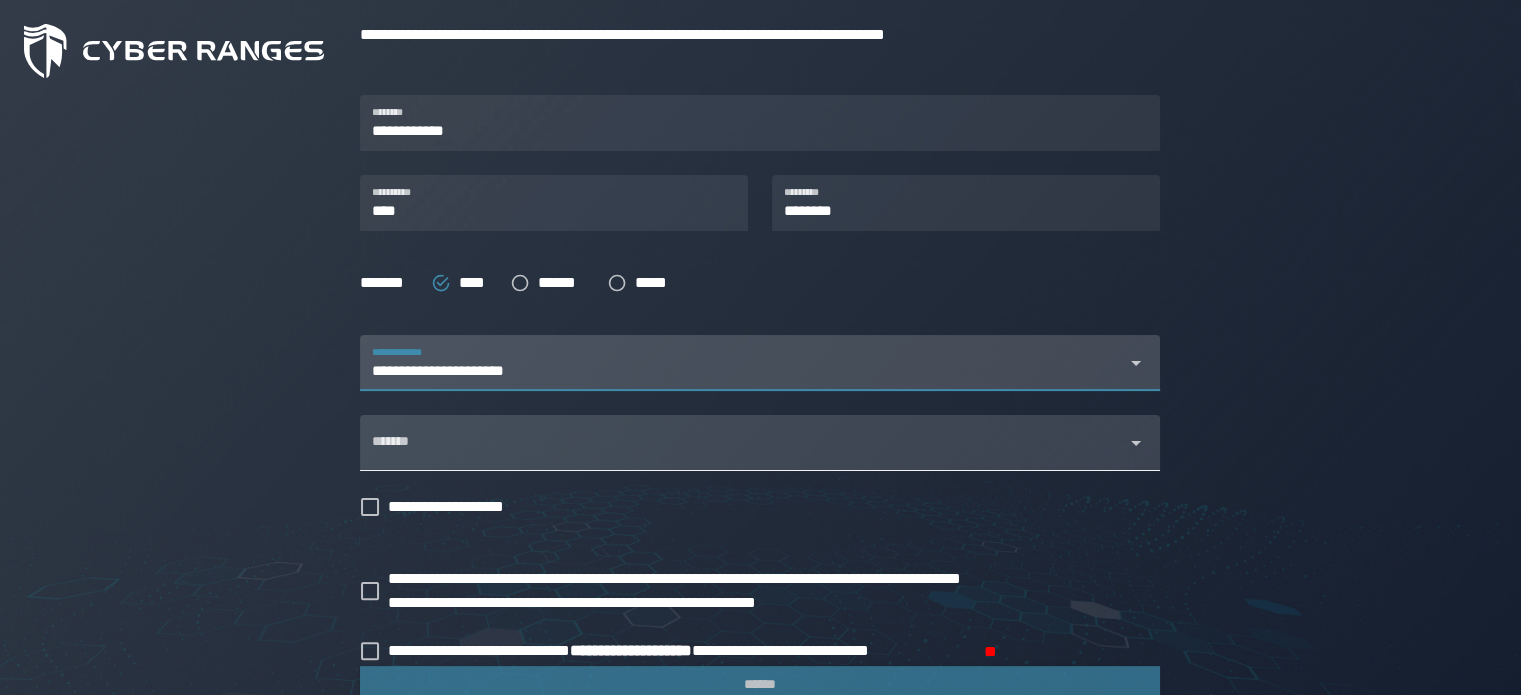 click on "*******" at bounding box center [742, 451] 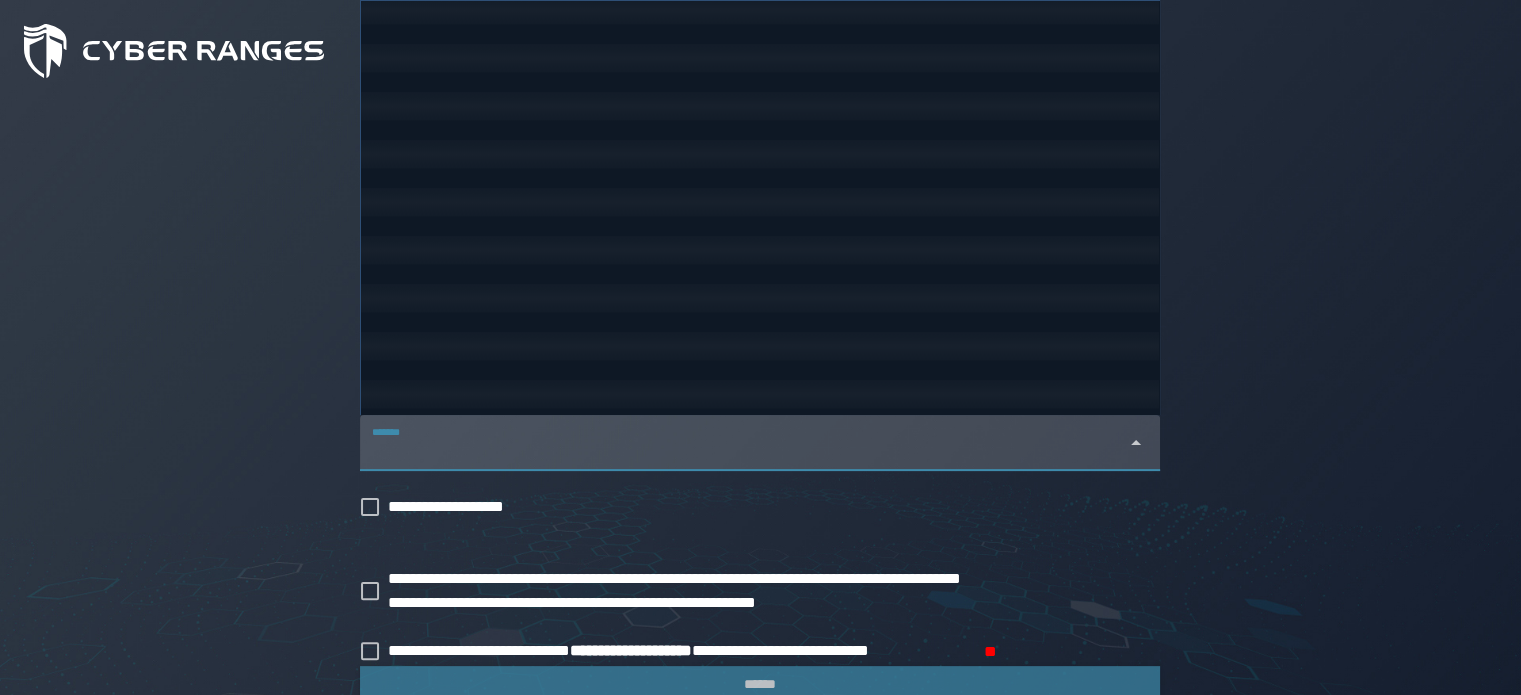 scroll, scrollTop: 1385, scrollLeft: 0, axis: vertical 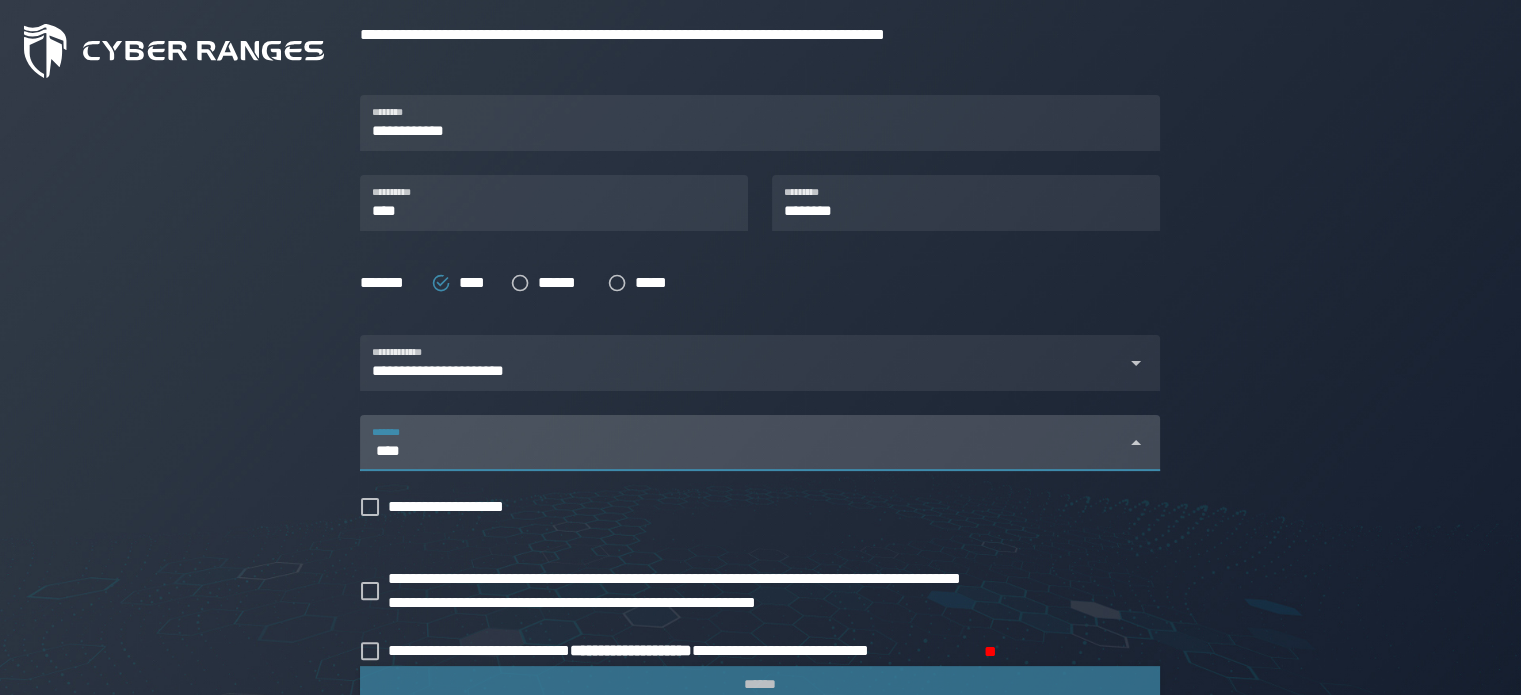 click on "****" at bounding box center [742, 451] 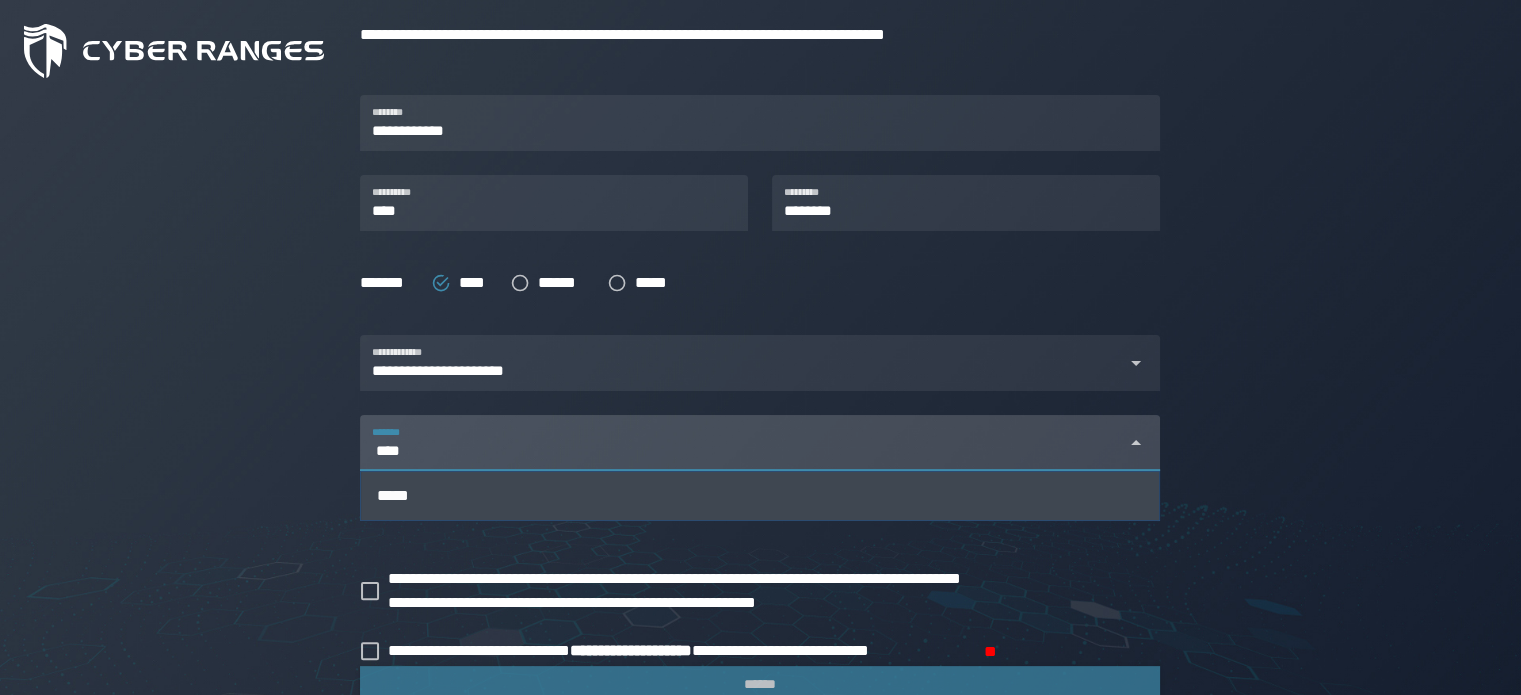 type on "****" 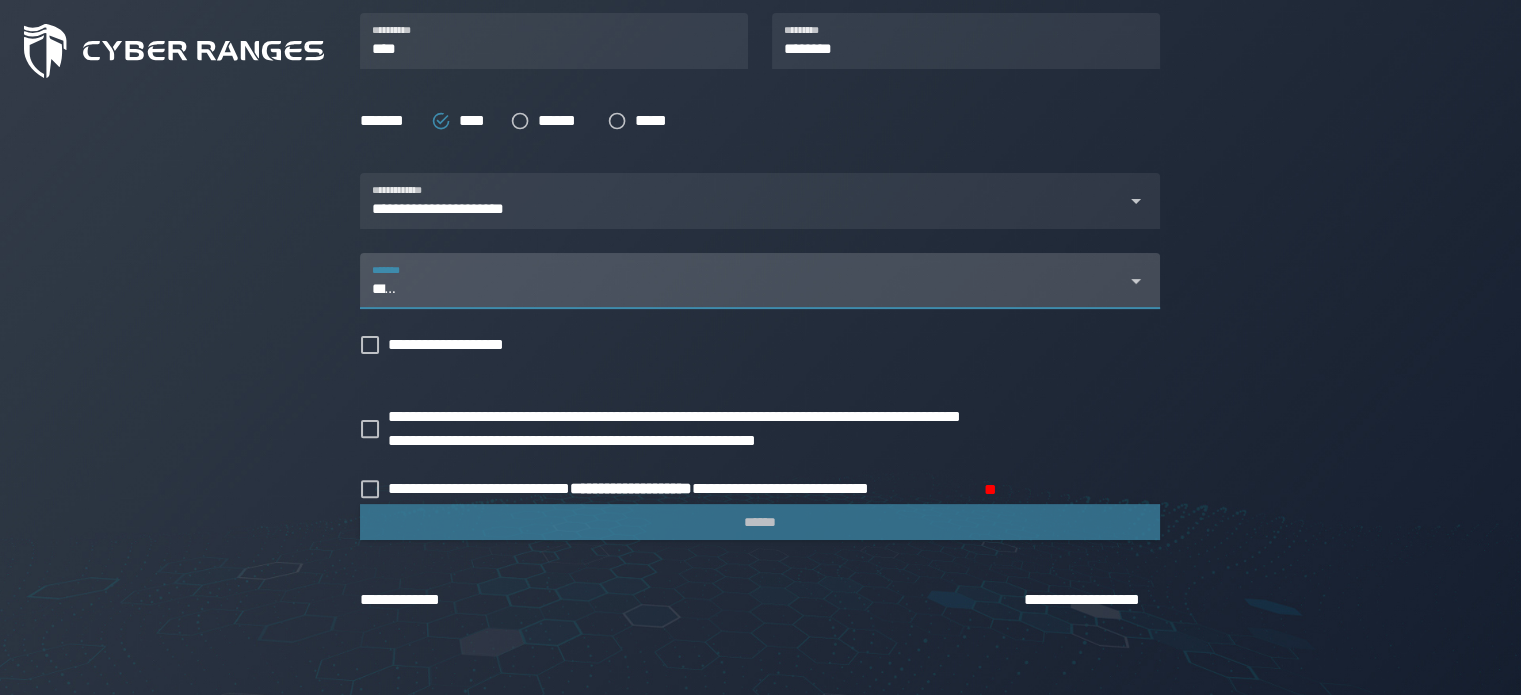 scroll, scrollTop: 530, scrollLeft: 0, axis: vertical 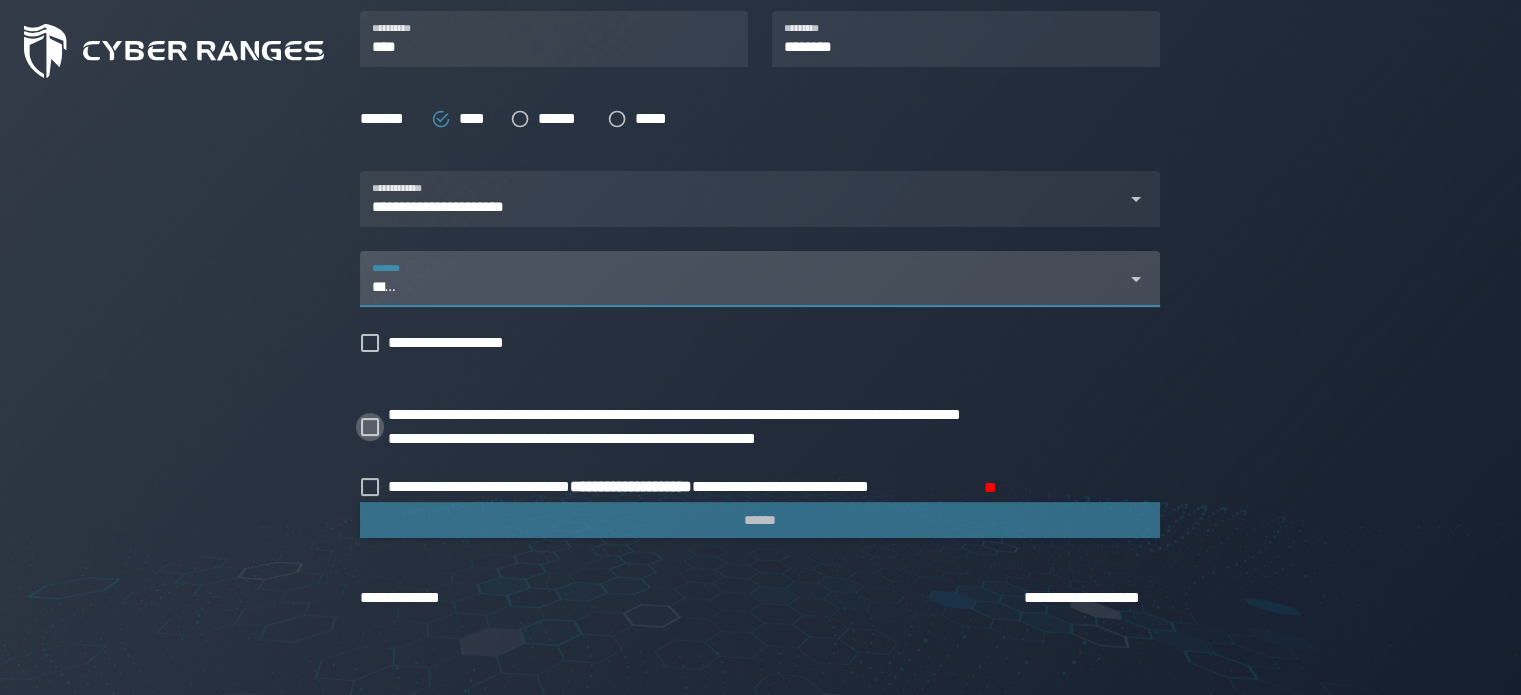 click at bounding box center (370, 427) 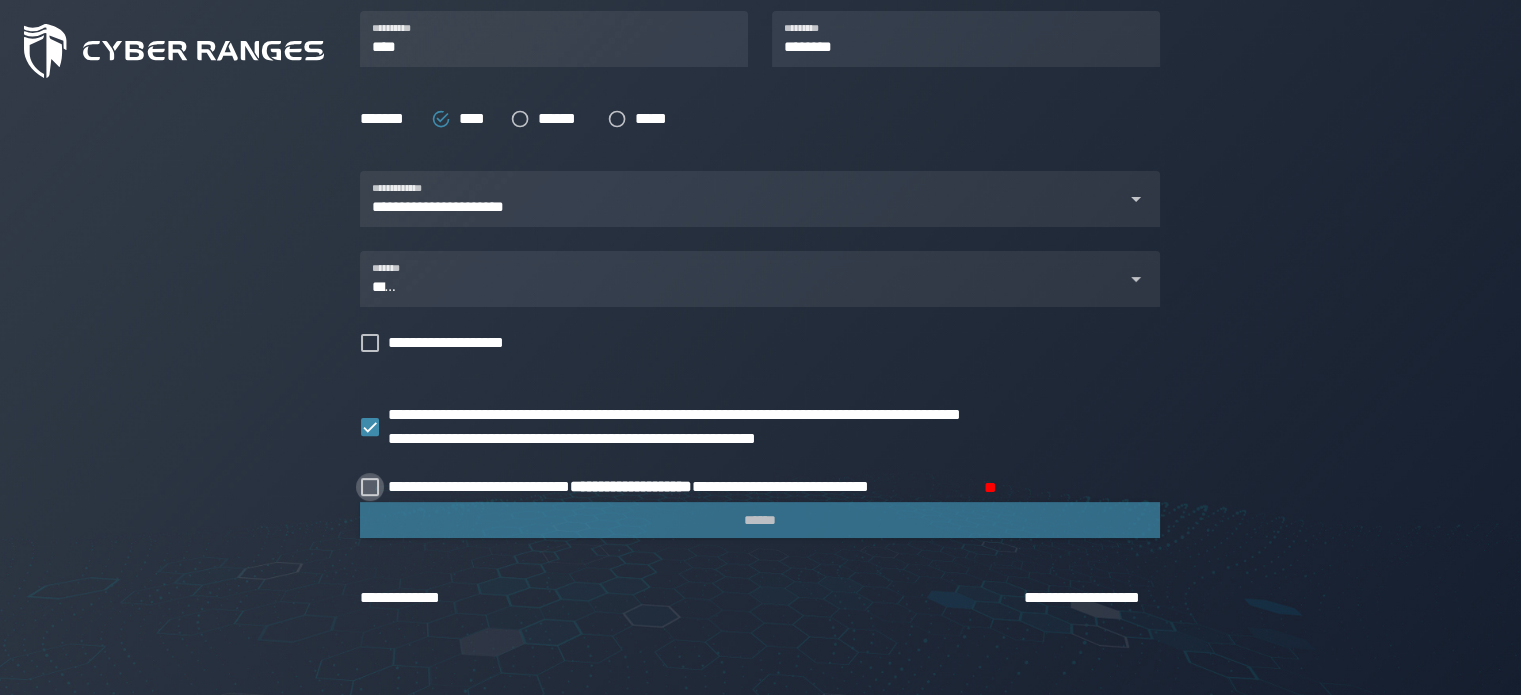click 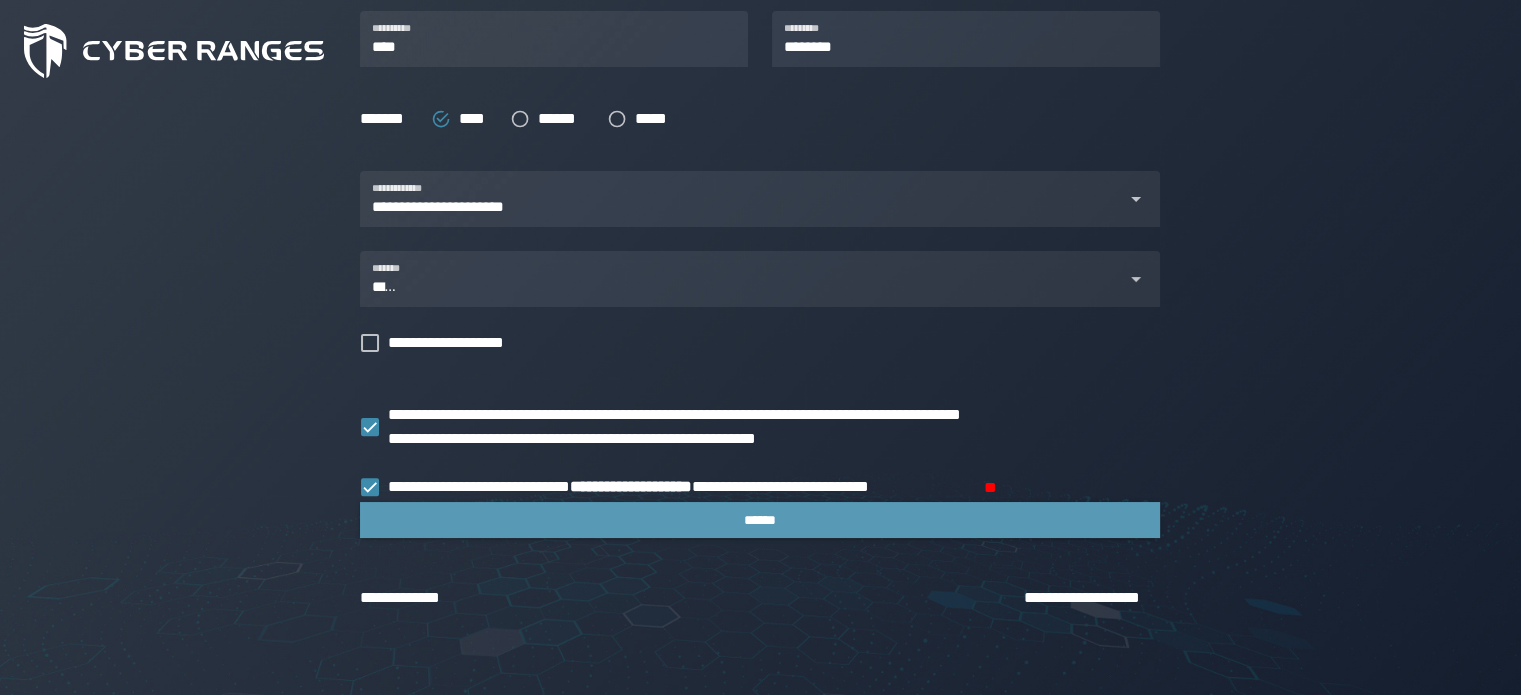 click on "******" at bounding box center (760, 520) 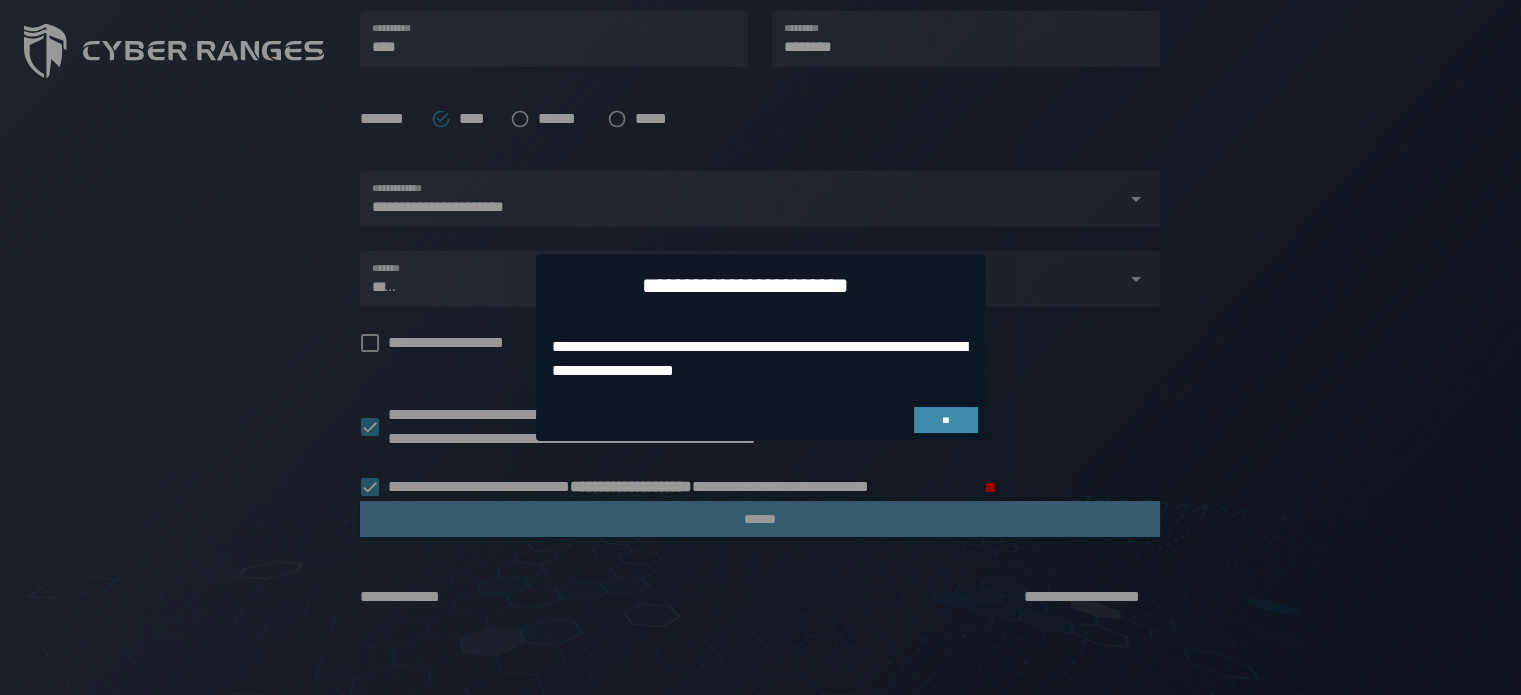 scroll, scrollTop: 0, scrollLeft: 0, axis: both 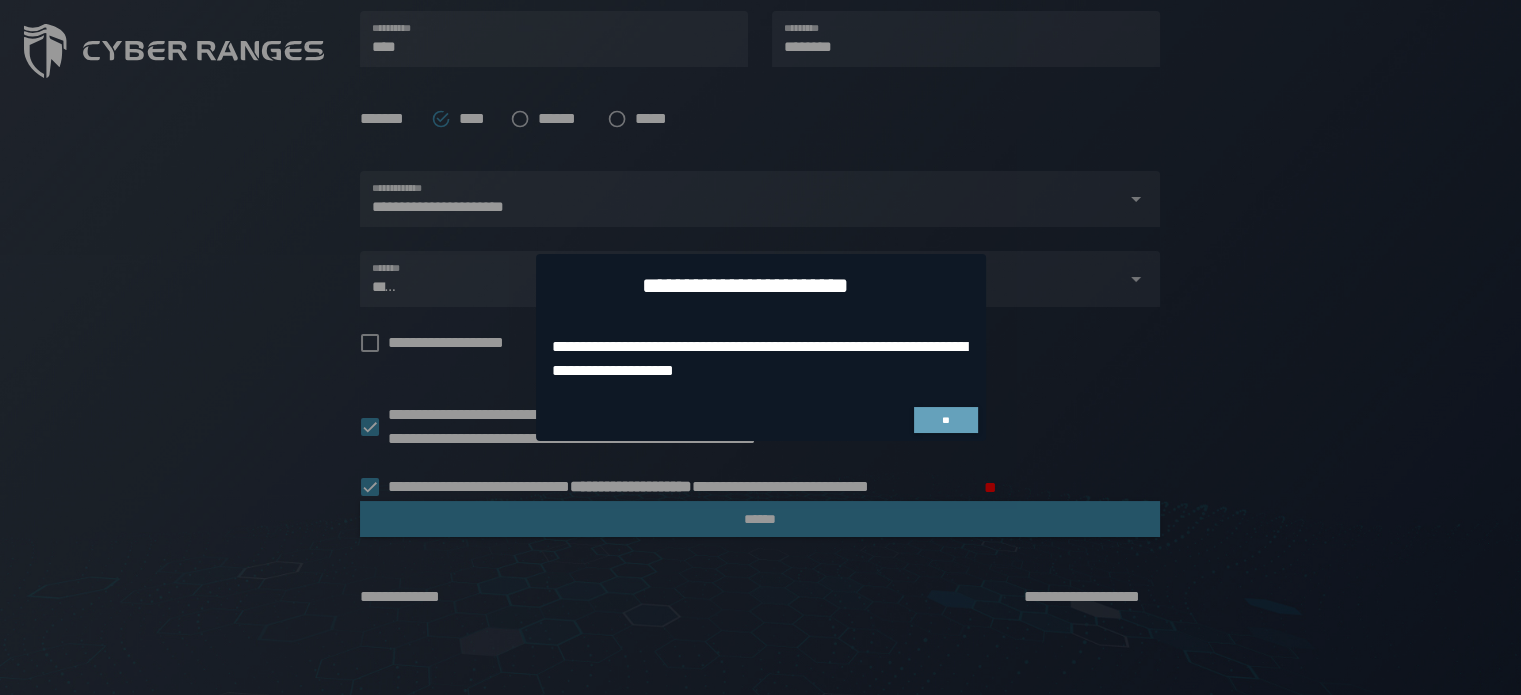 click on "**" at bounding box center (945, 420) 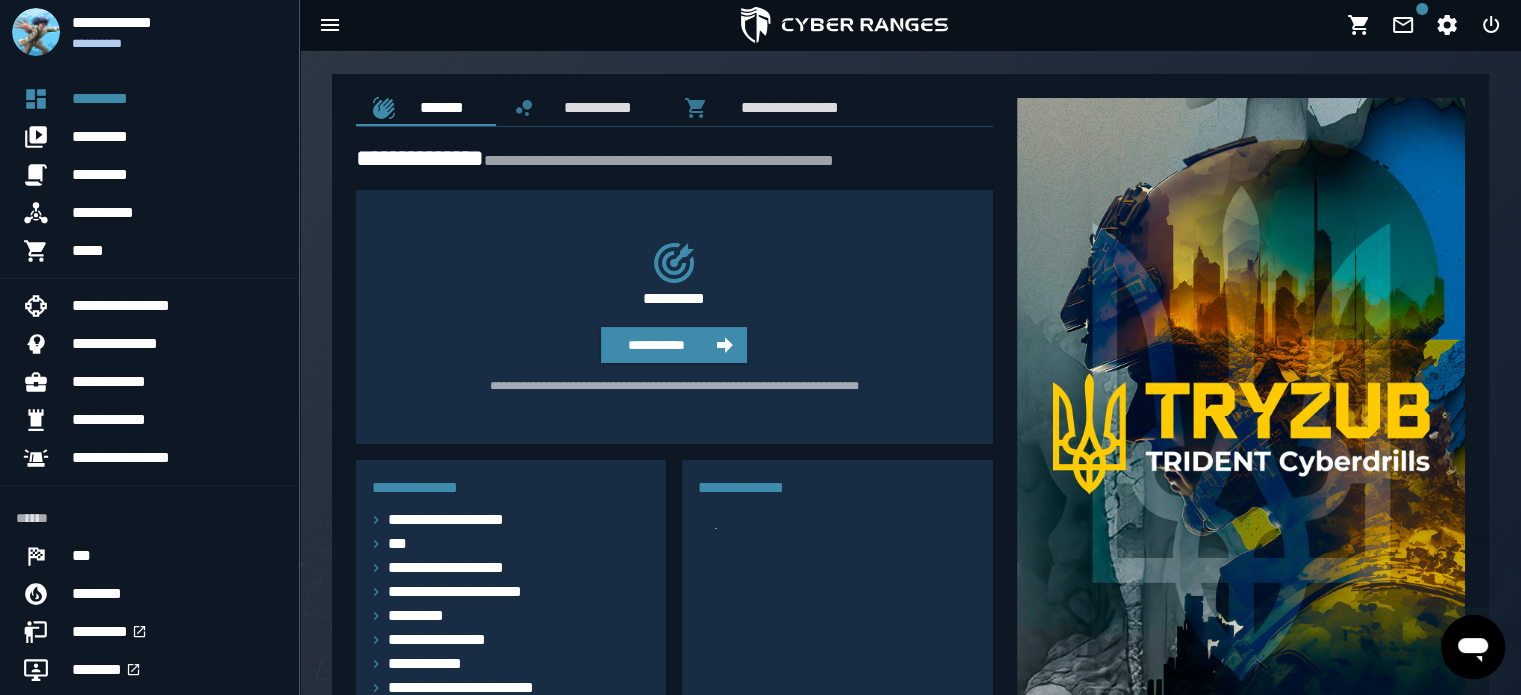 scroll, scrollTop: 0, scrollLeft: 0, axis: both 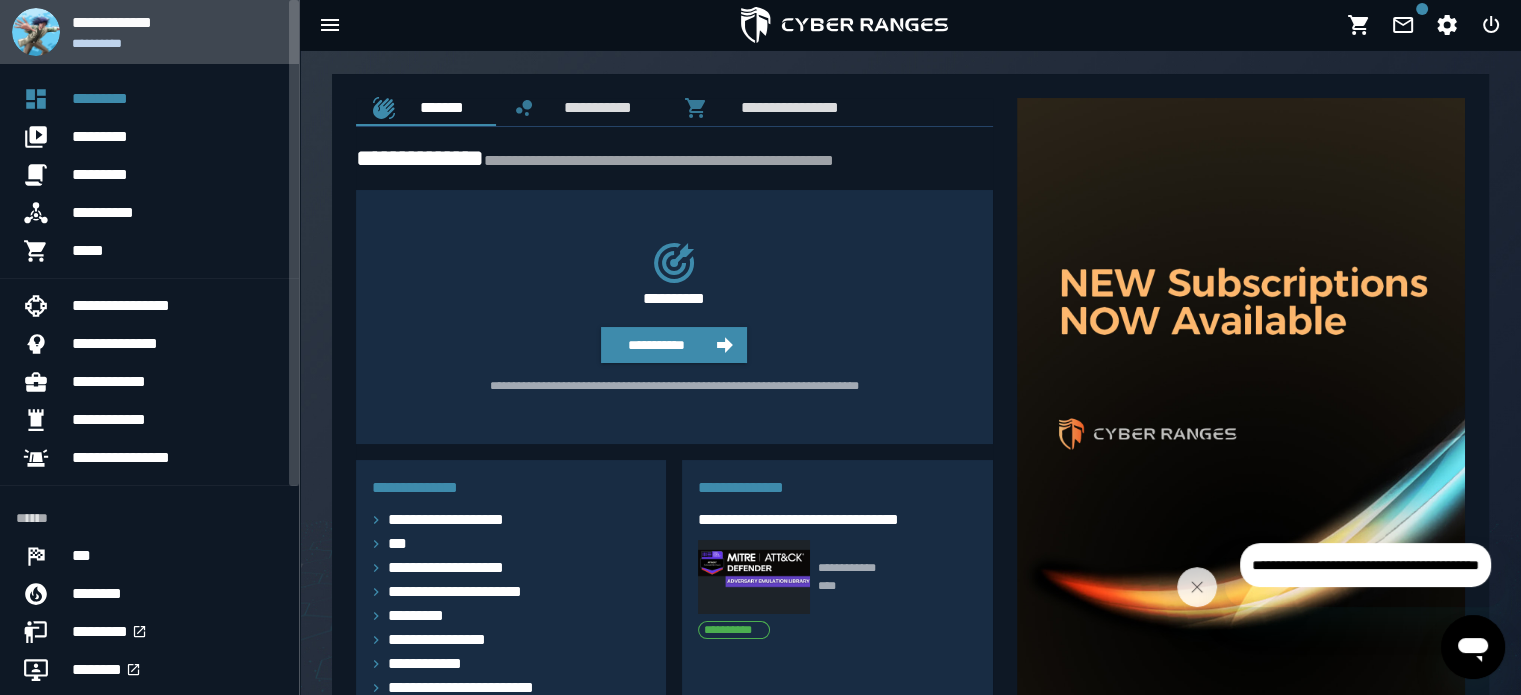 click on "**********" at bounding box center (177, 43) 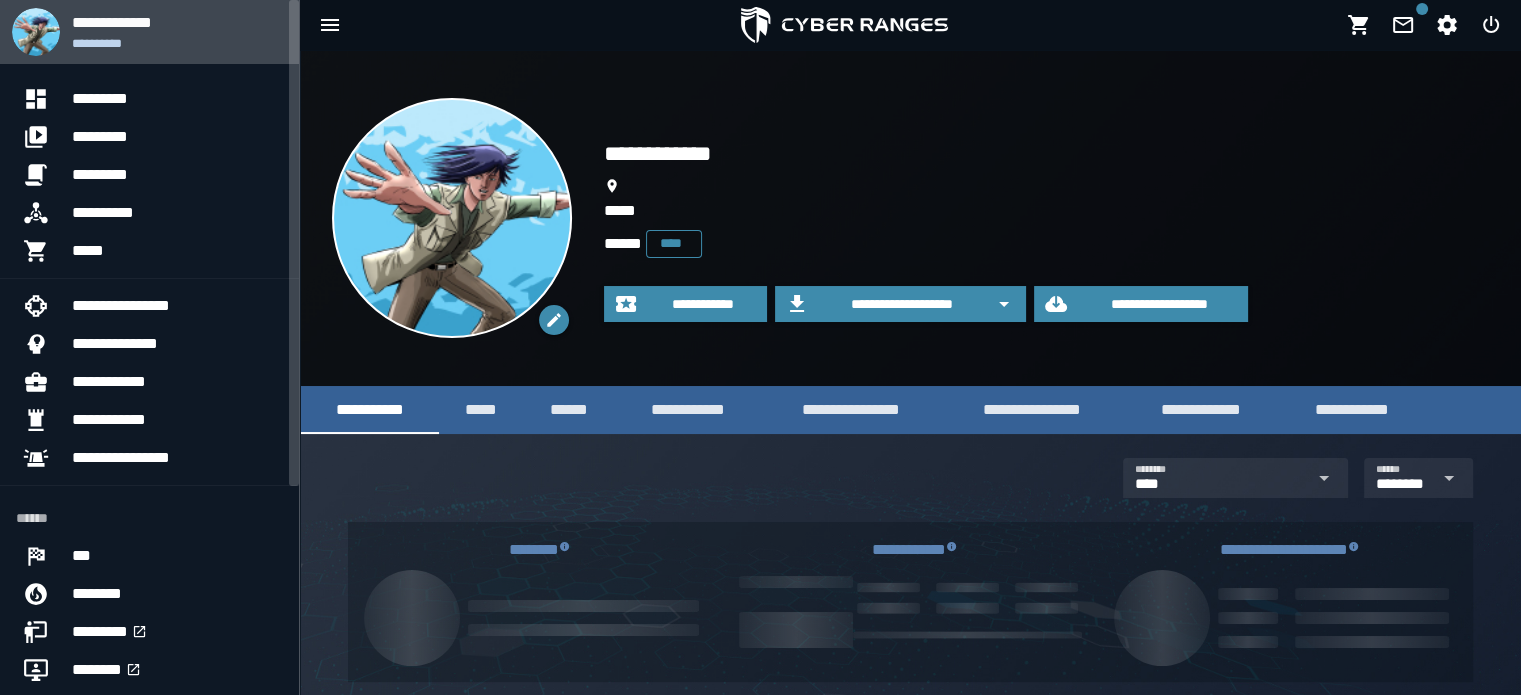click on "**********" at bounding box center (177, 32) 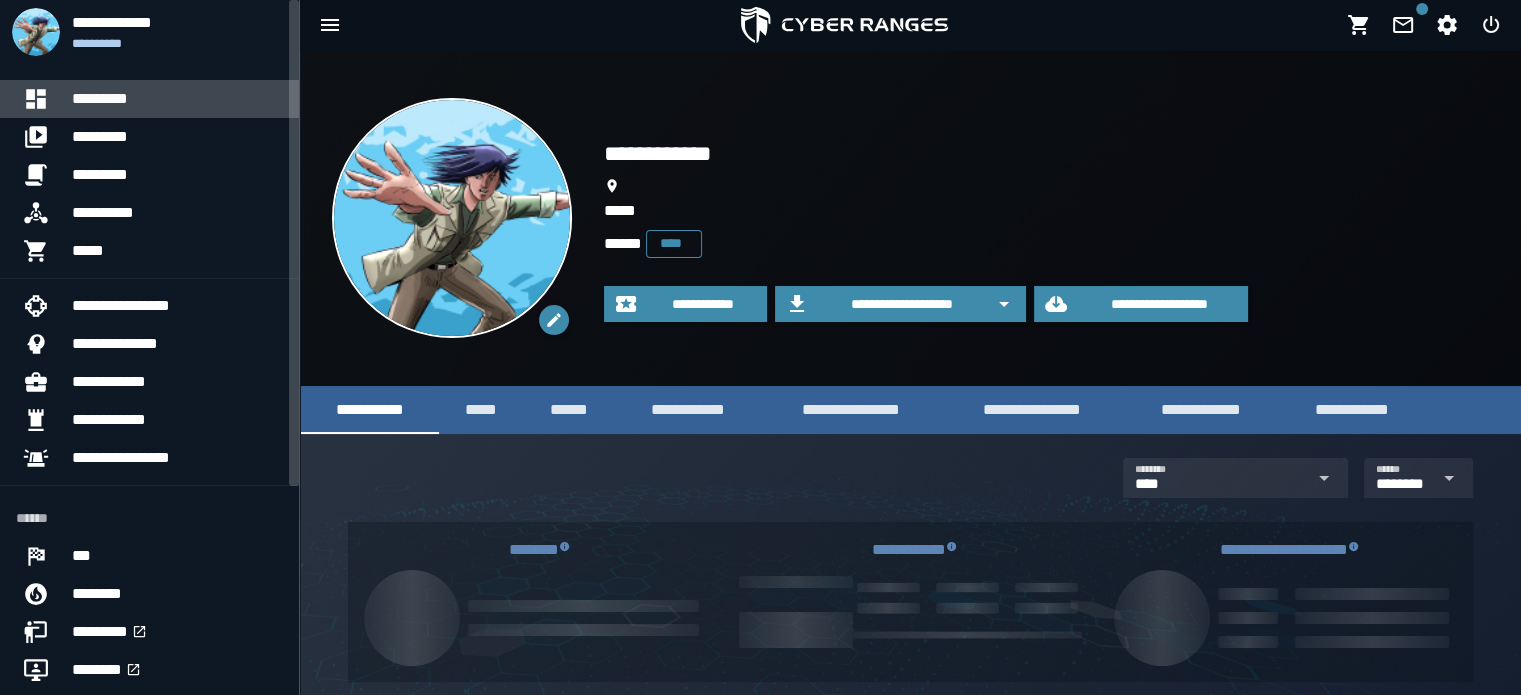 click on "*********" at bounding box center [177, 99] 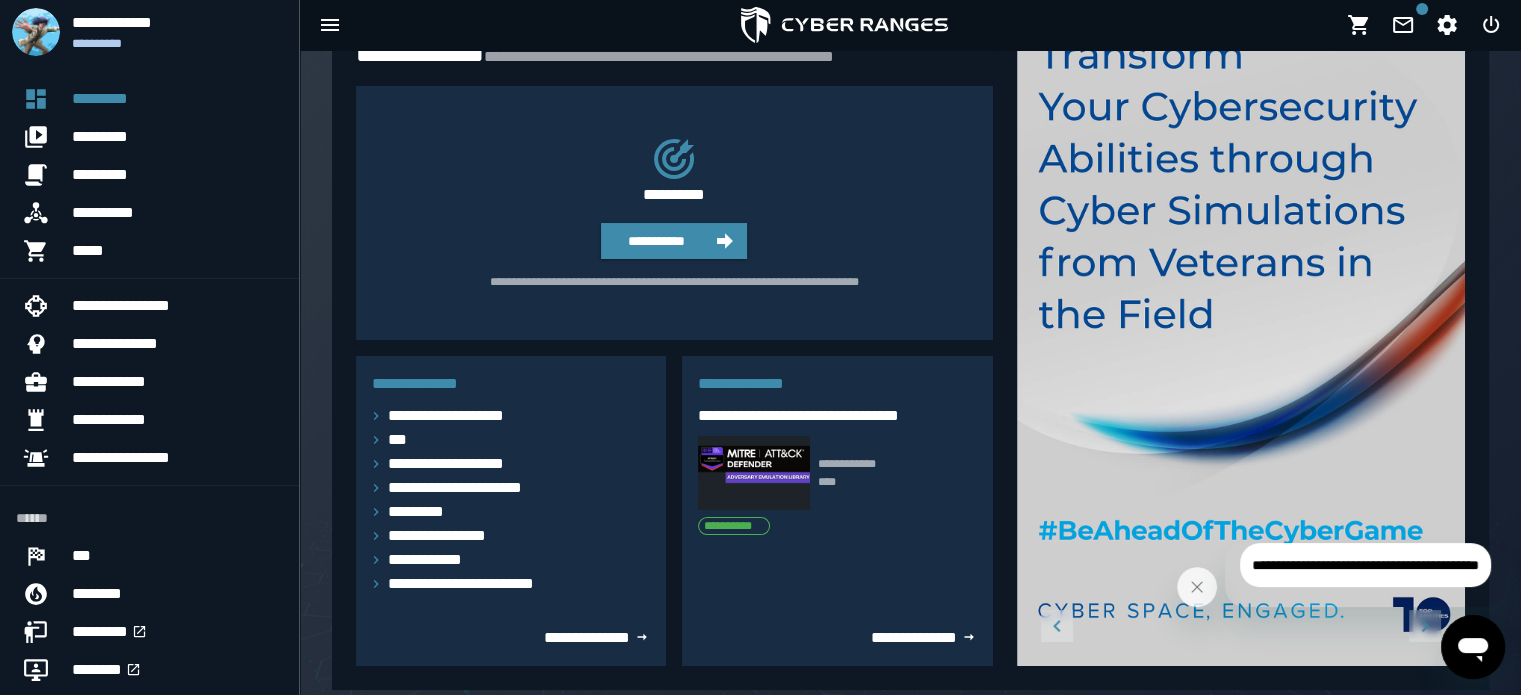 scroll, scrollTop: 0, scrollLeft: 0, axis: both 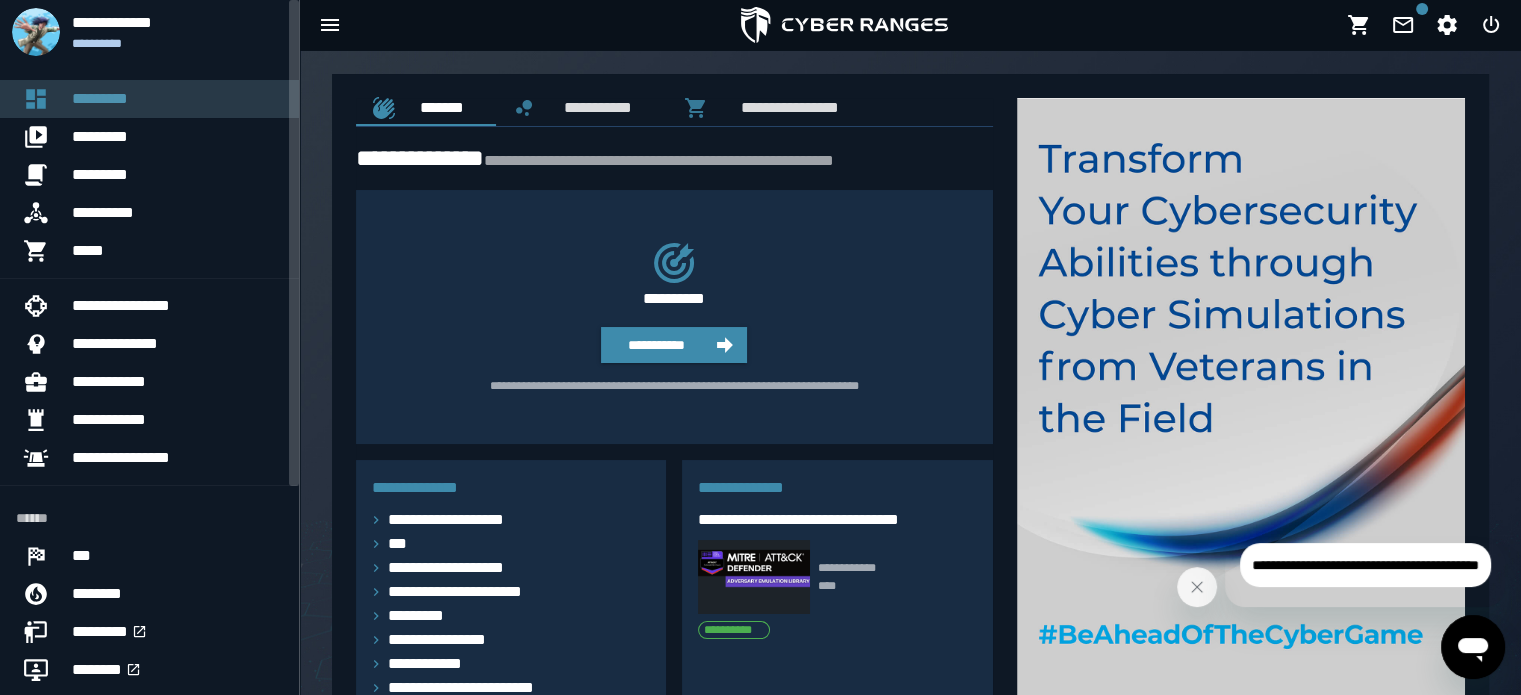 click on "*********" at bounding box center [177, 99] 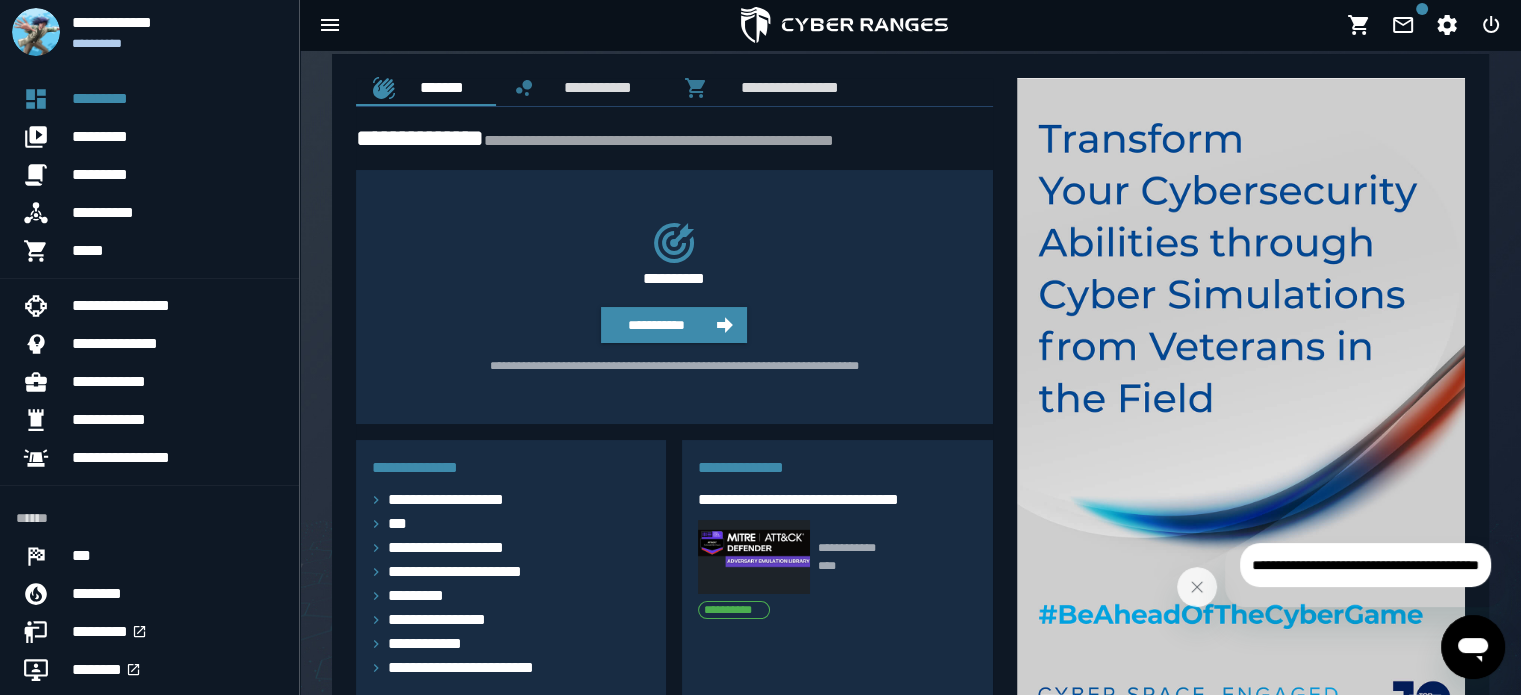 scroll, scrollTop: 20, scrollLeft: 0, axis: vertical 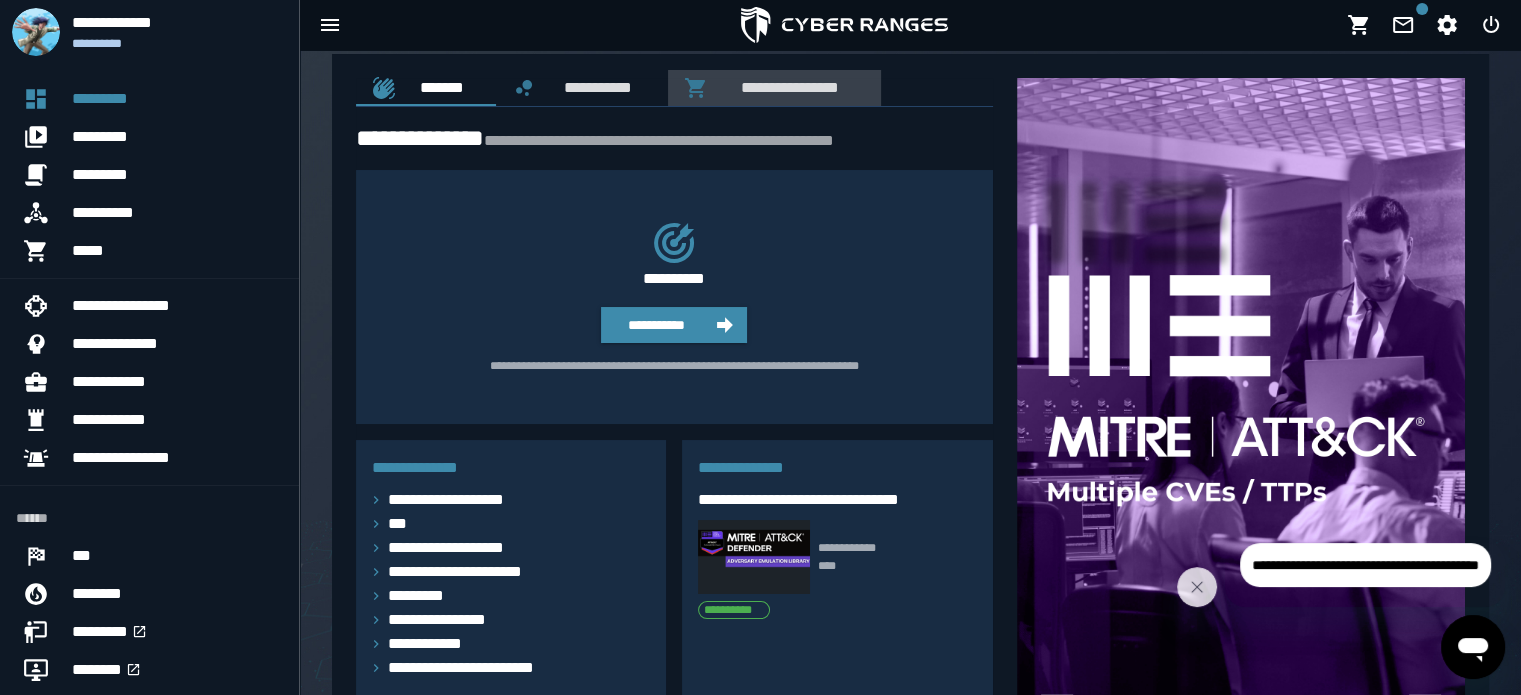 click on "**********" at bounding box center [786, 87] 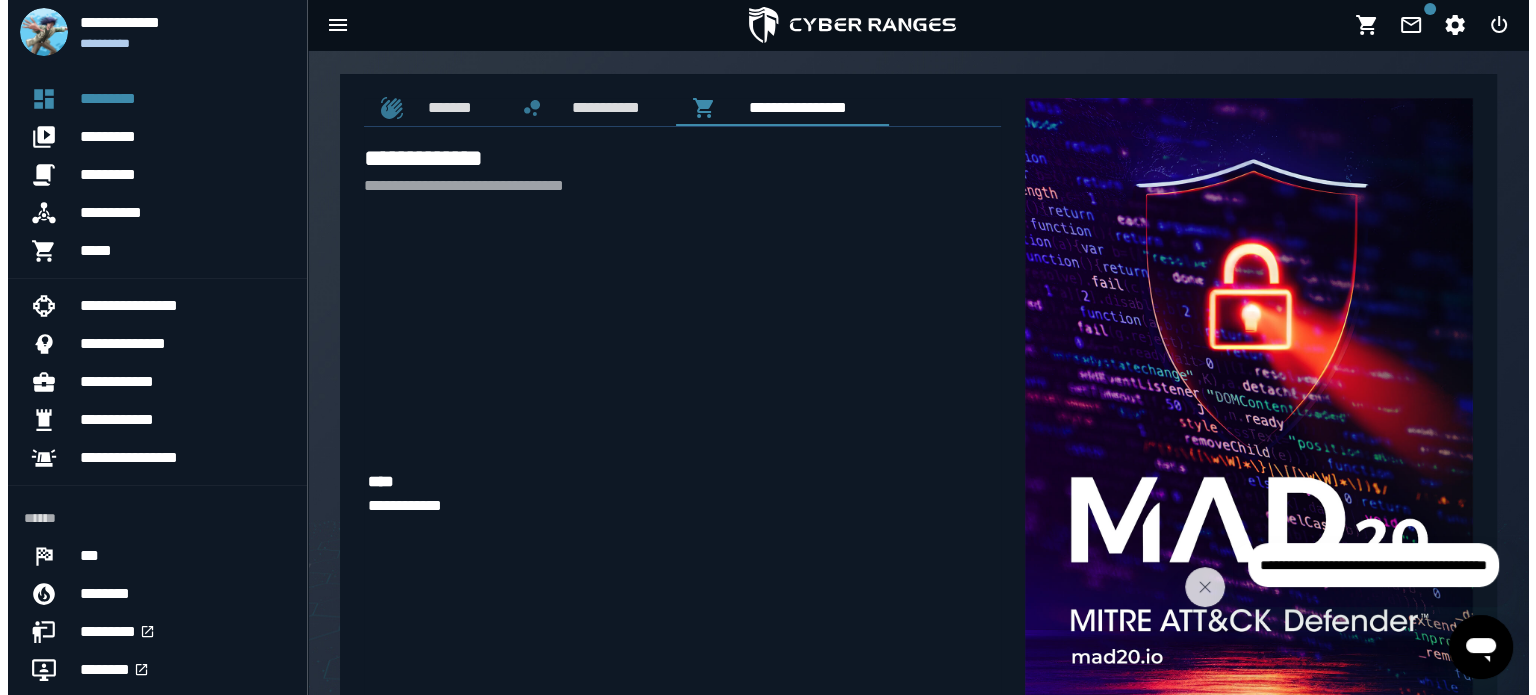 scroll, scrollTop: 0, scrollLeft: 0, axis: both 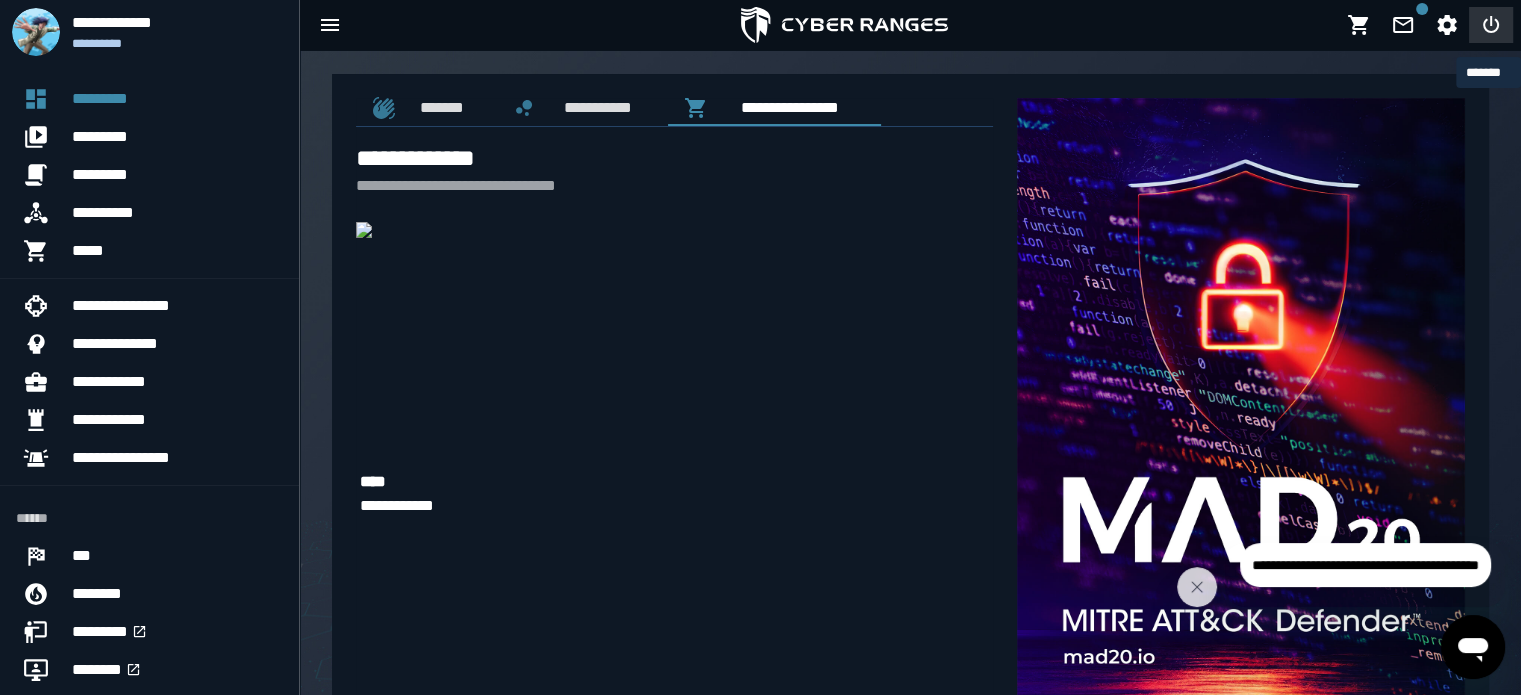 click 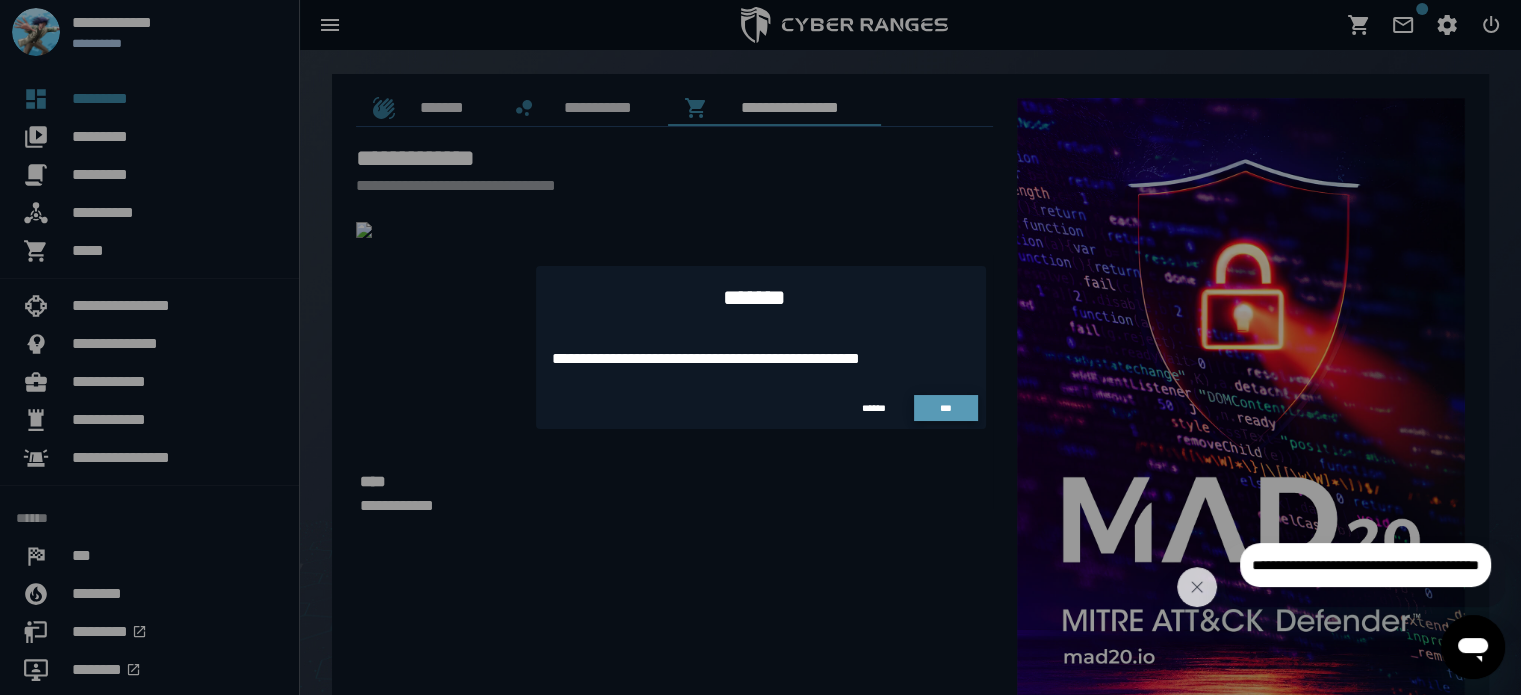 click on "***" at bounding box center [946, 408] 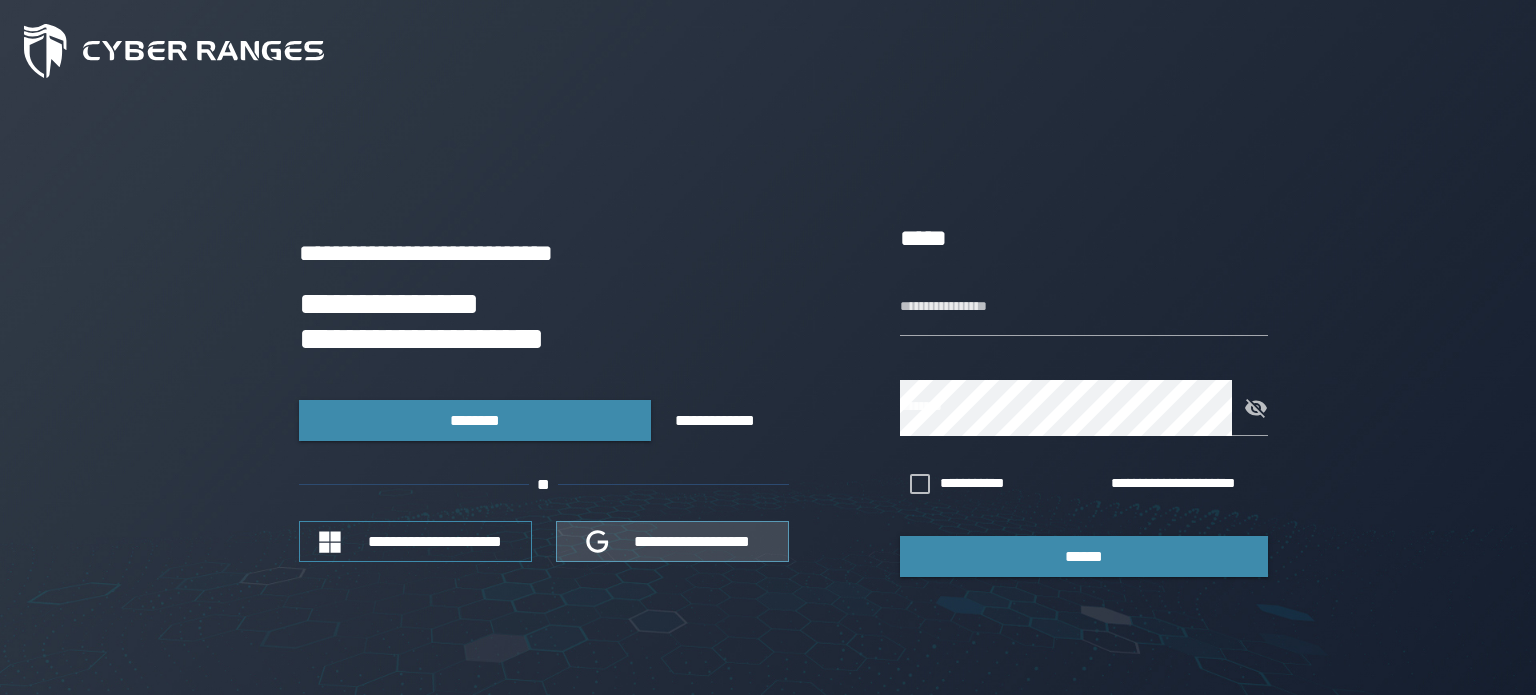 click on "**********" at bounding box center [693, 541] 